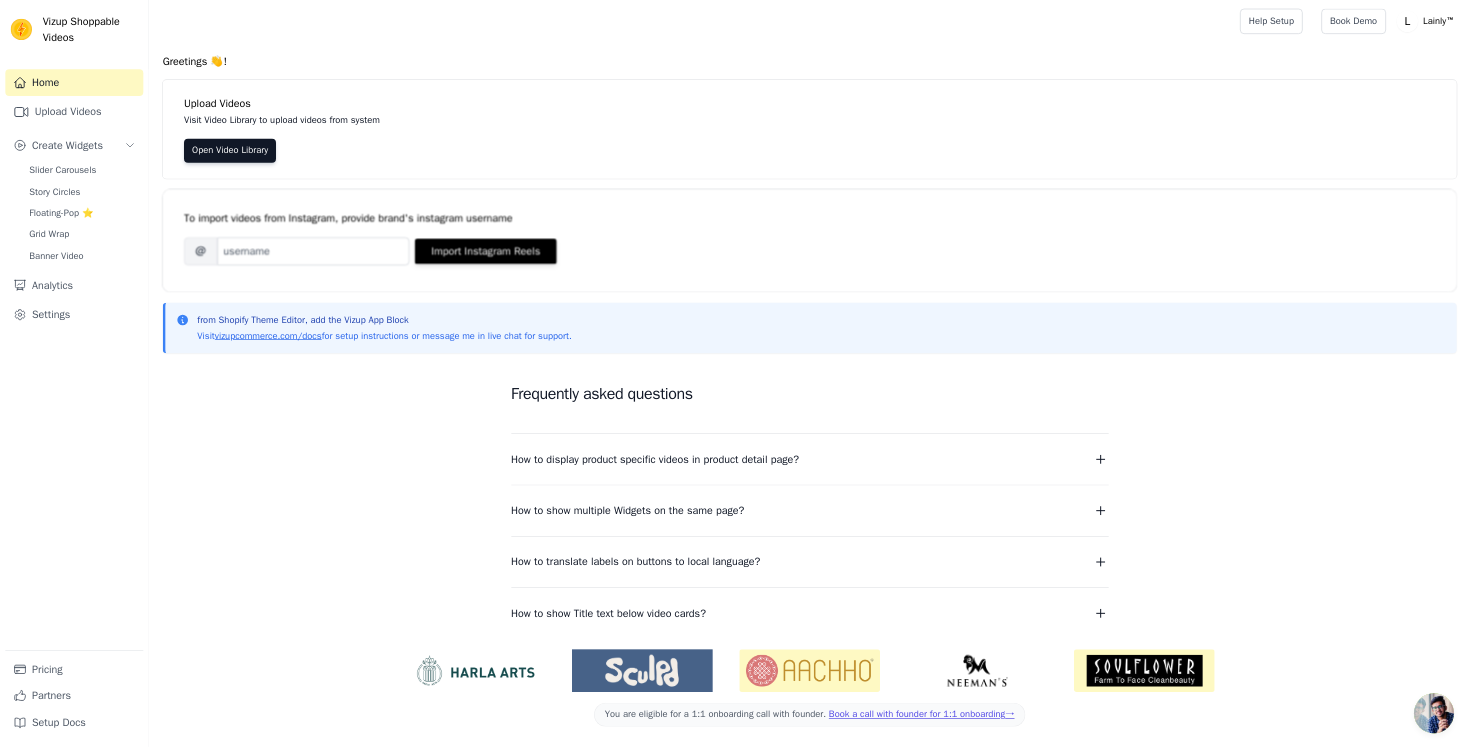 scroll, scrollTop: 0, scrollLeft: 0, axis: both 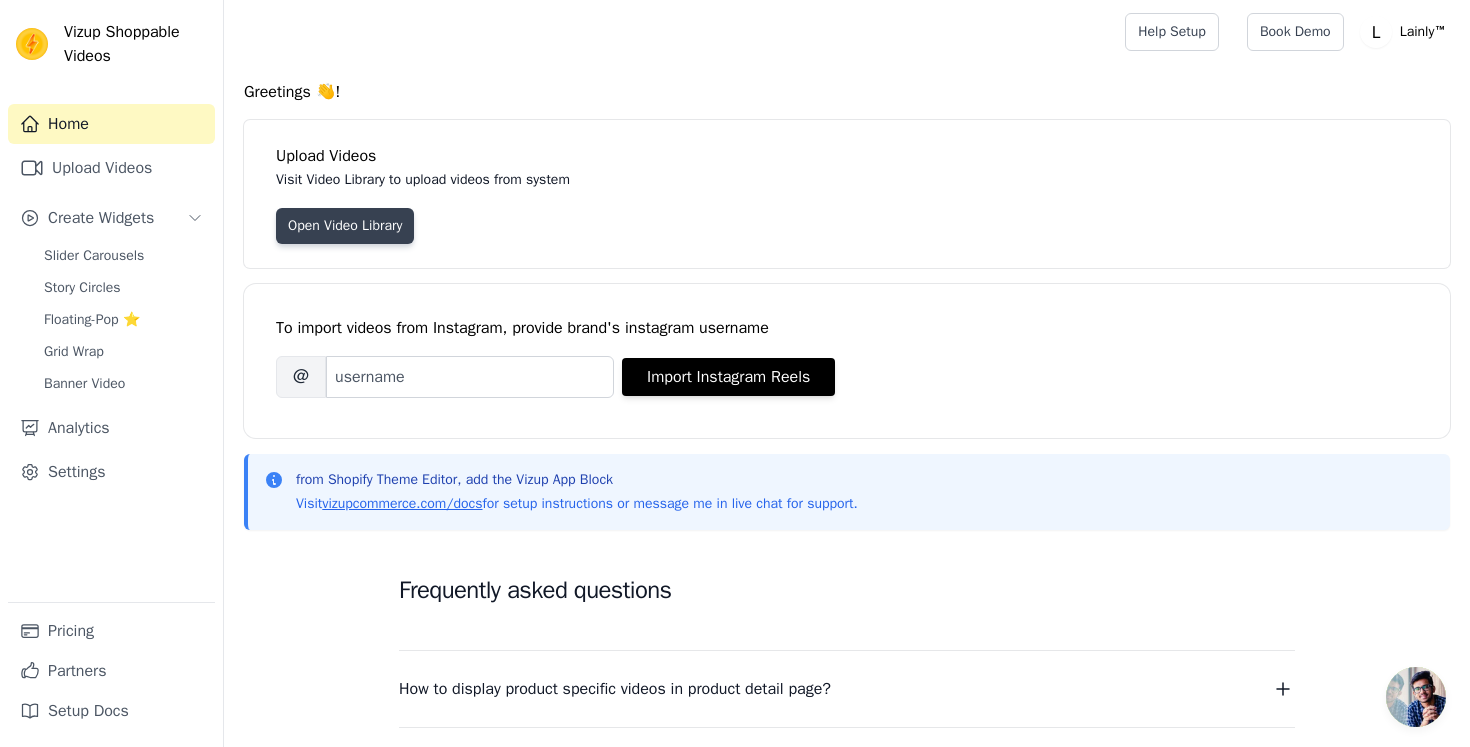 click on "Open Video Library" at bounding box center (345, 226) 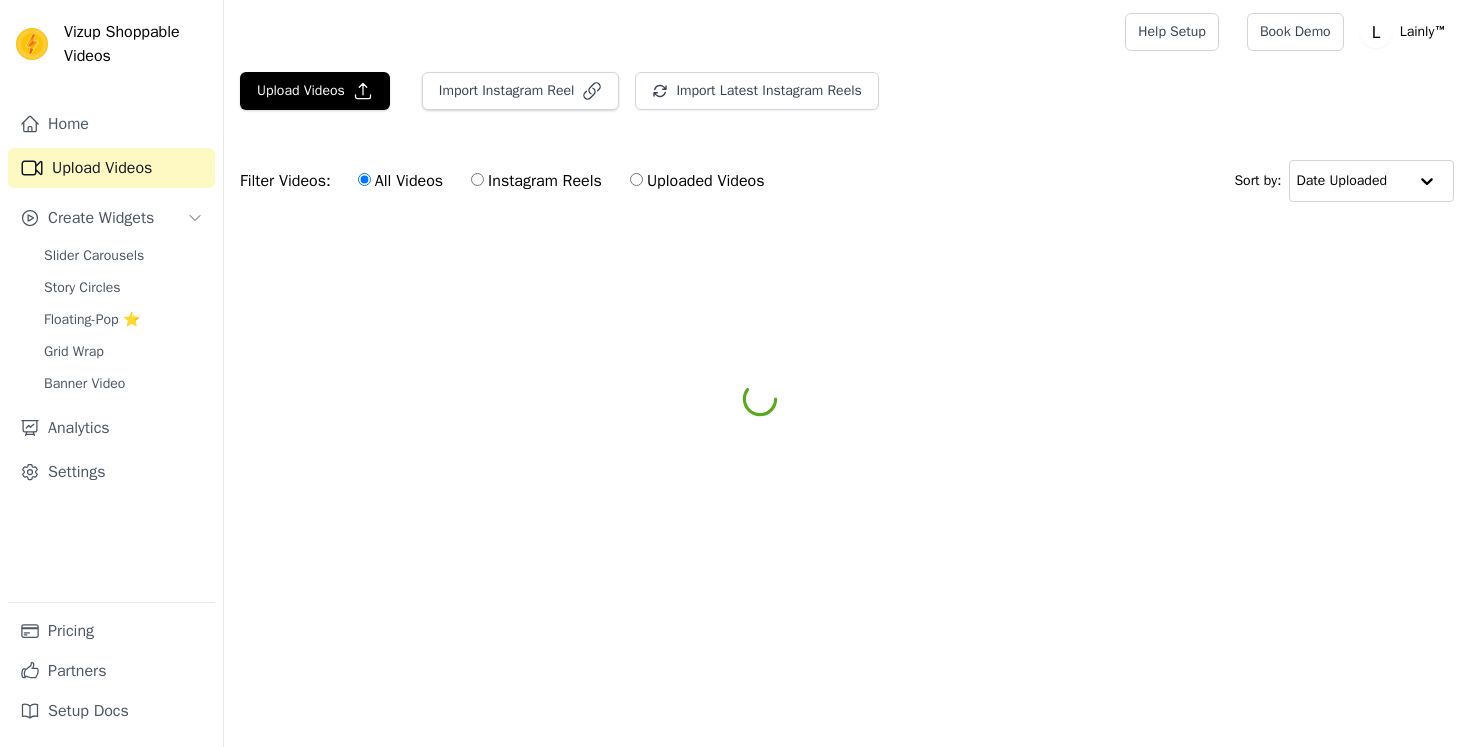 scroll, scrollTop: 0, scrollLeft: 0, axis: both 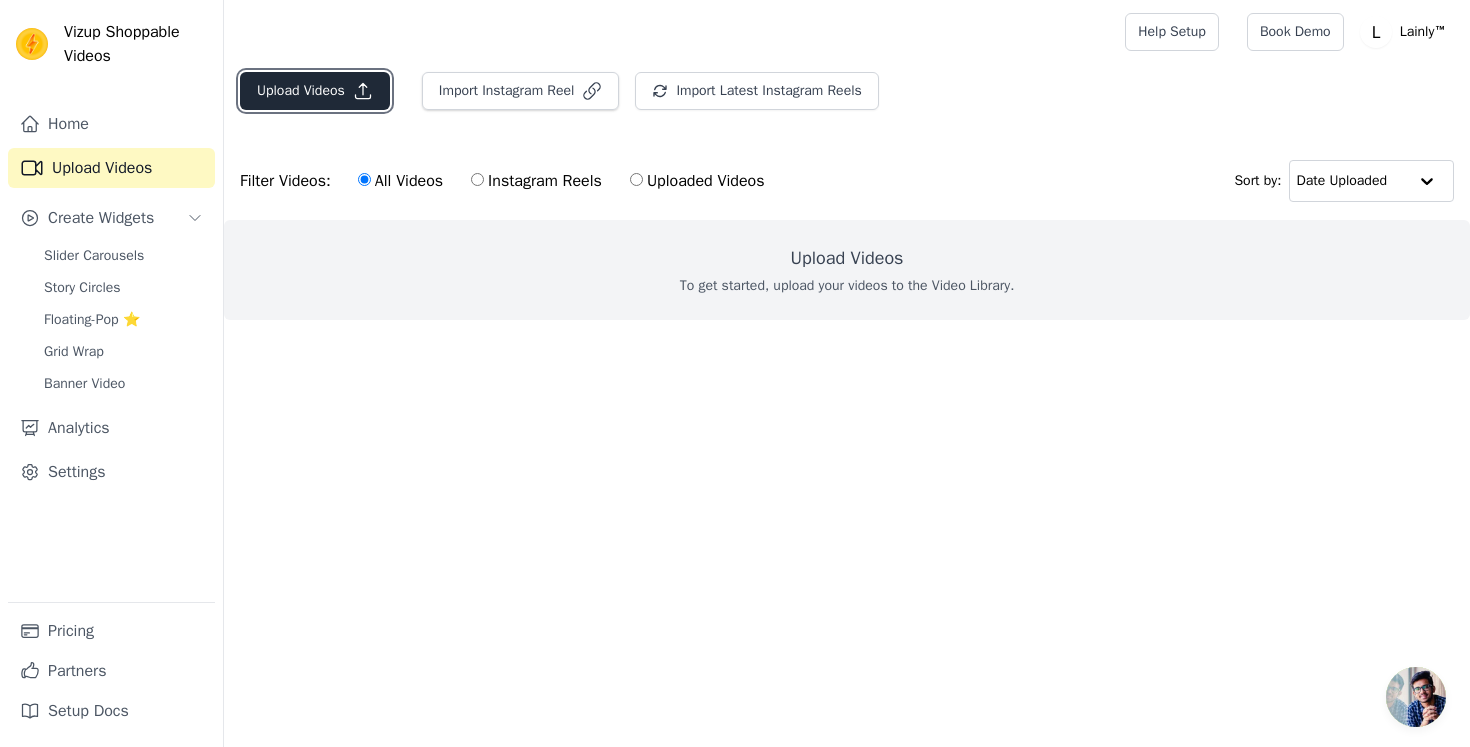 click on "Upload Videos" at bounding box center (315, 91) 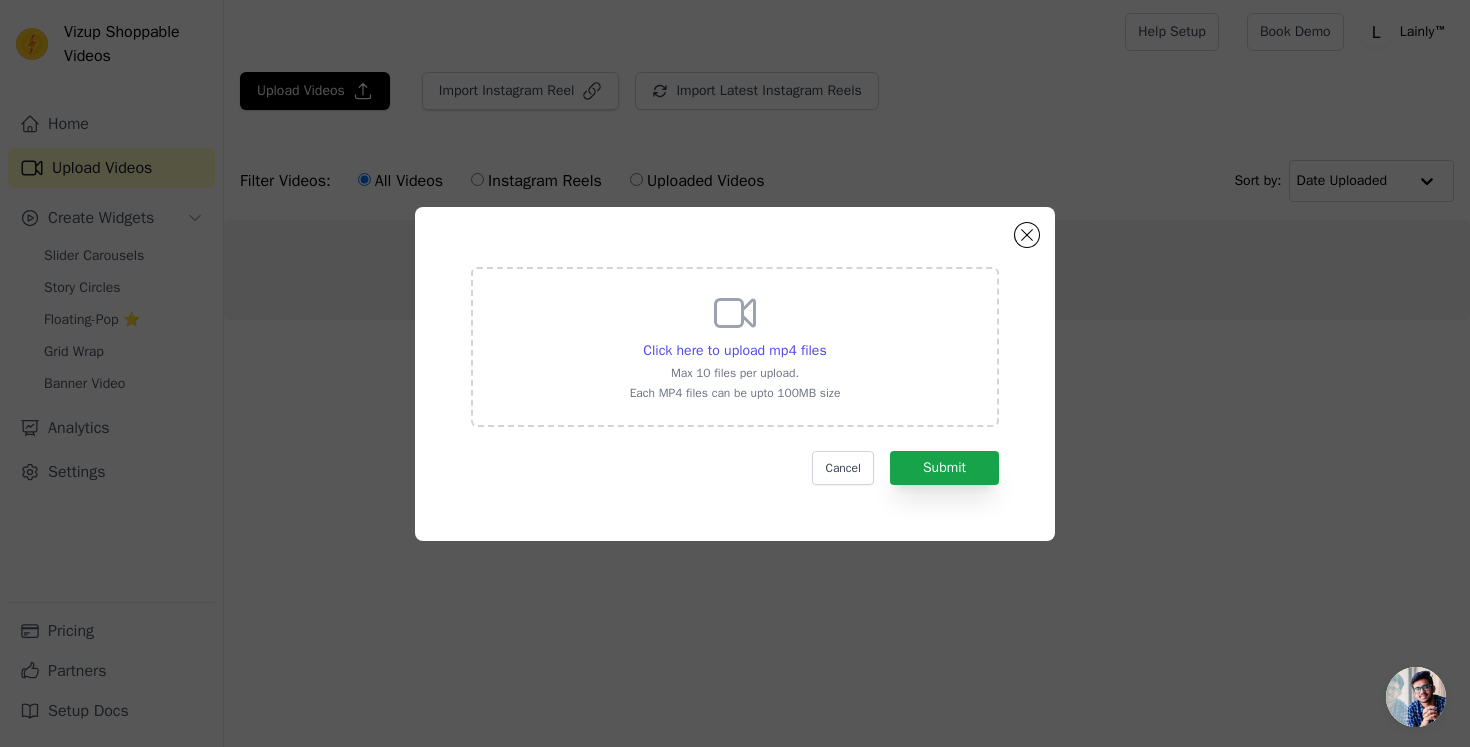 click on "Click here to upload mp4 files     Max 10 files per upload.   Each MP4 files can be upto 100MB size" at bounding box center [735, 345] 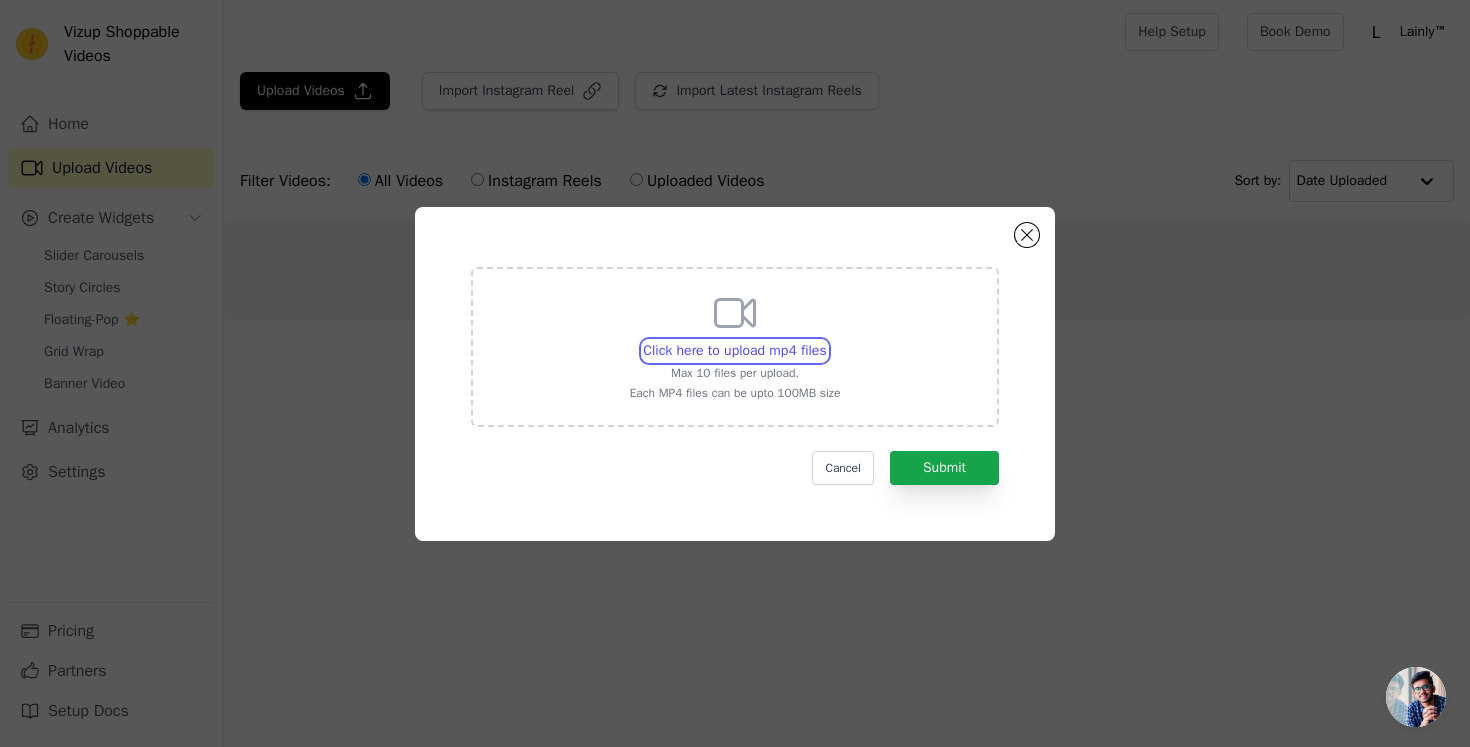 click on "Click here to upload mp4 files     Max 10 files per upload.   Each MP4 files can be upto 100MB size" at bounding box center [826, 340] 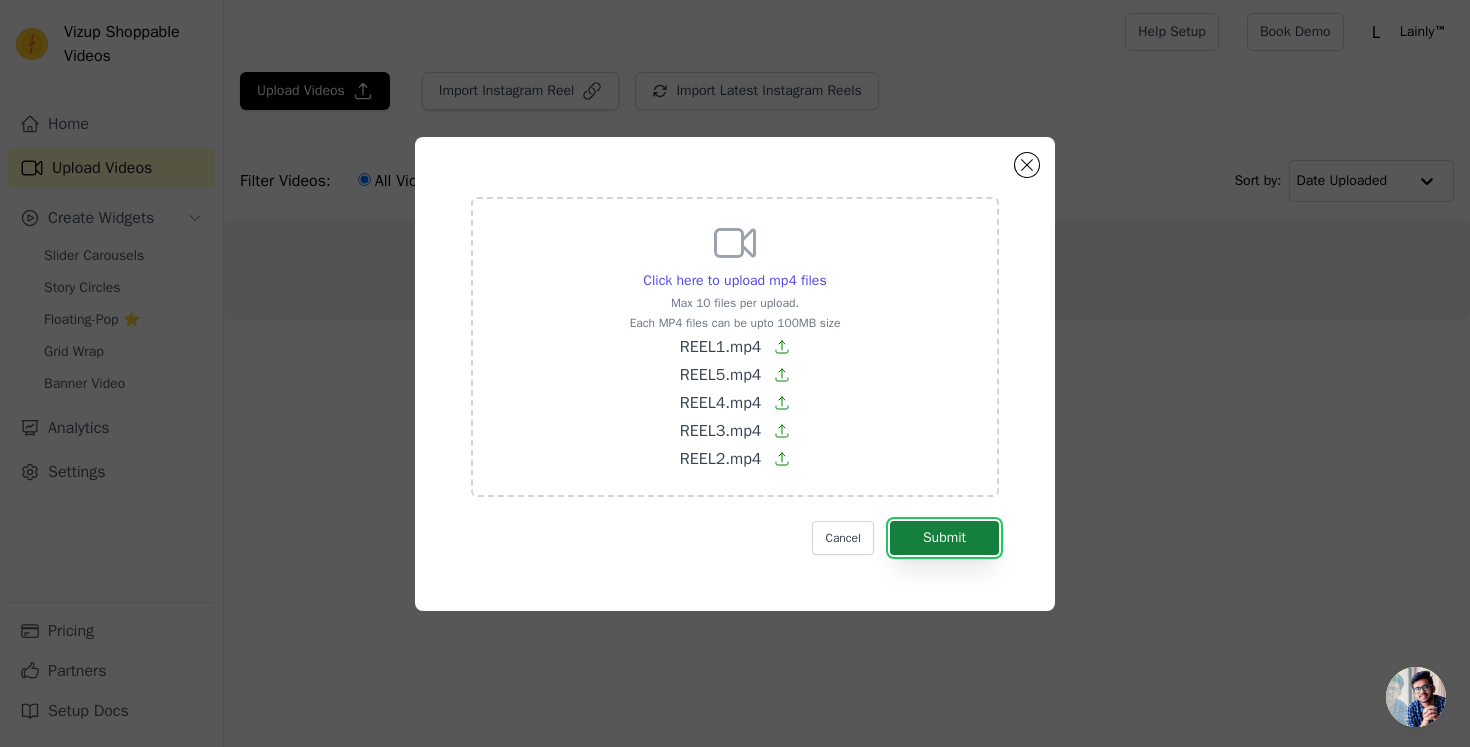 click on "Submit" at bounding box center (944, 538) 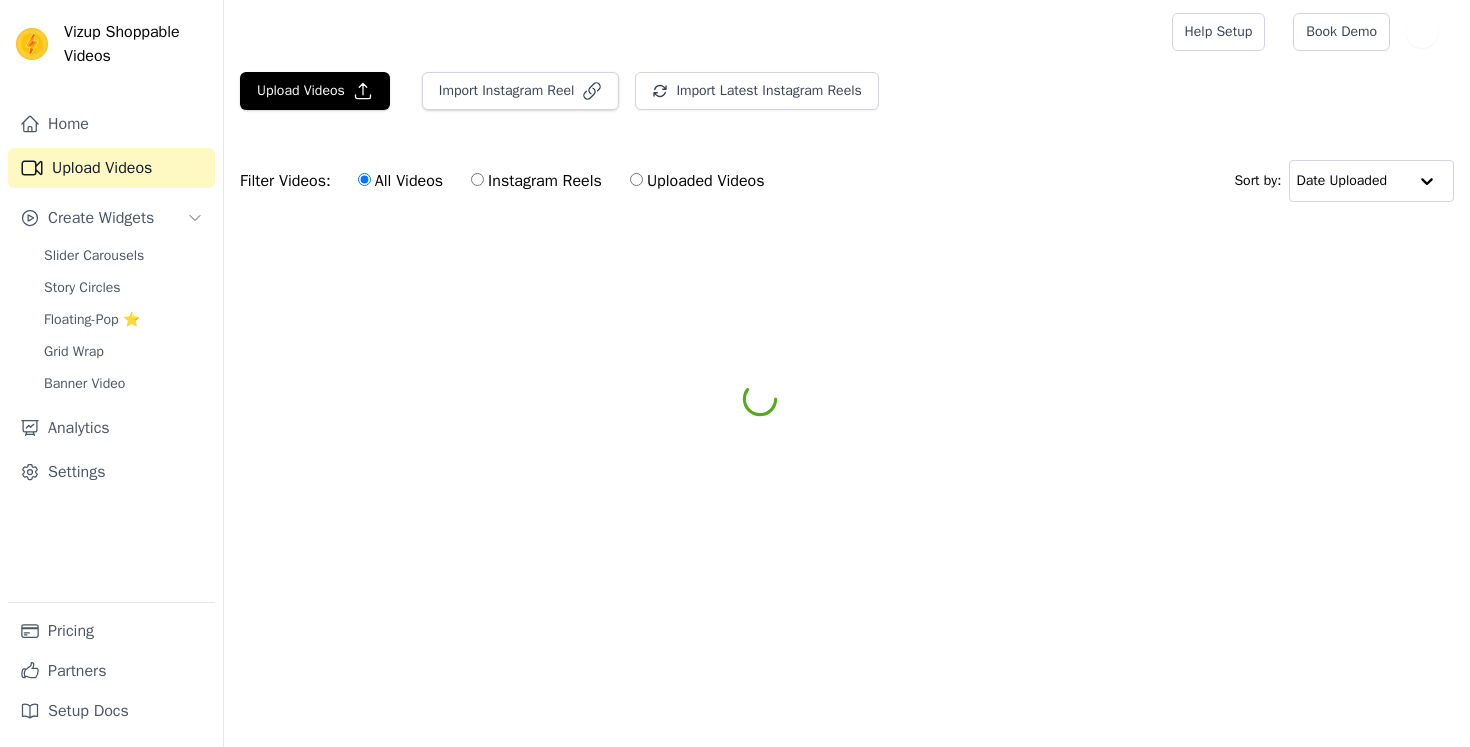 scroll, scrollTop: 0, scrollLeft: 0, axis: both 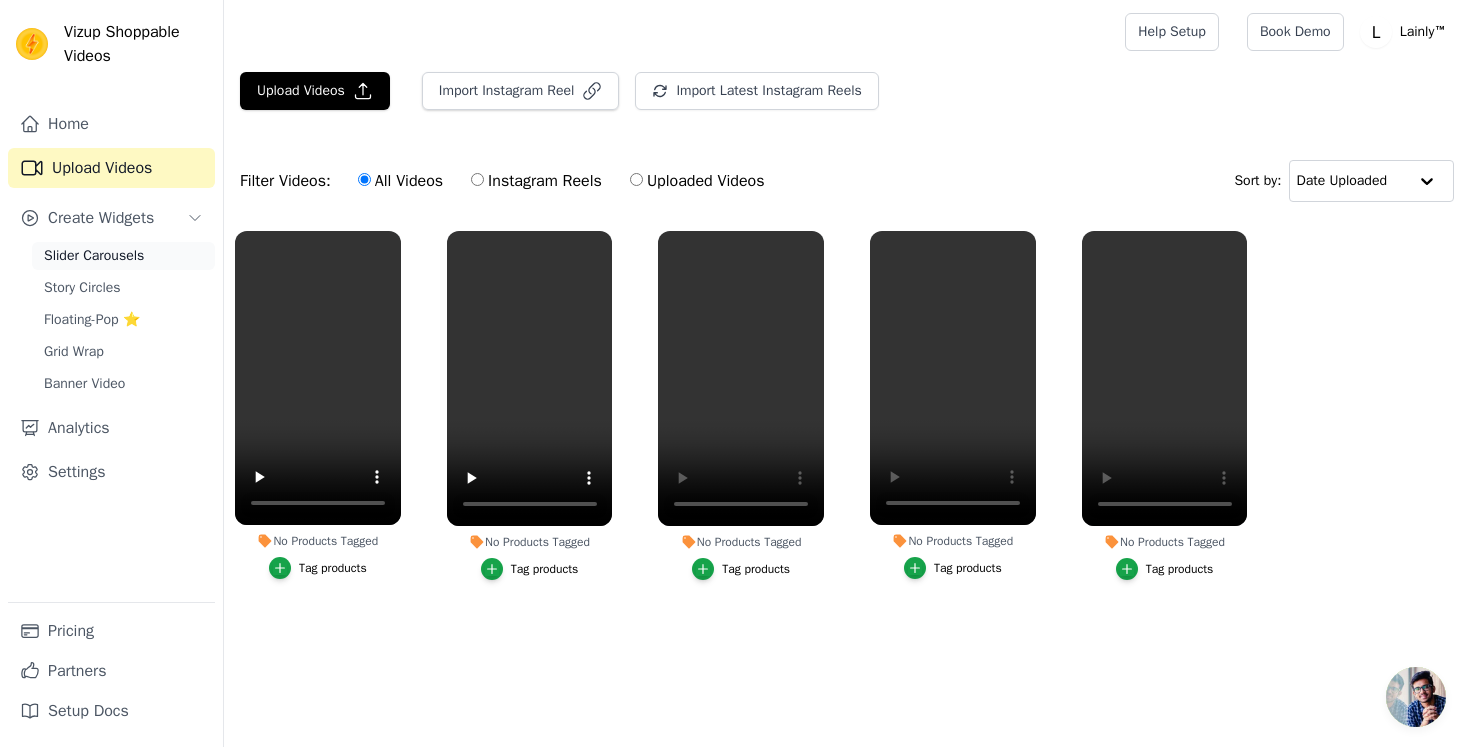 click on "Slider Carousels" at bounding box center (94, 256) 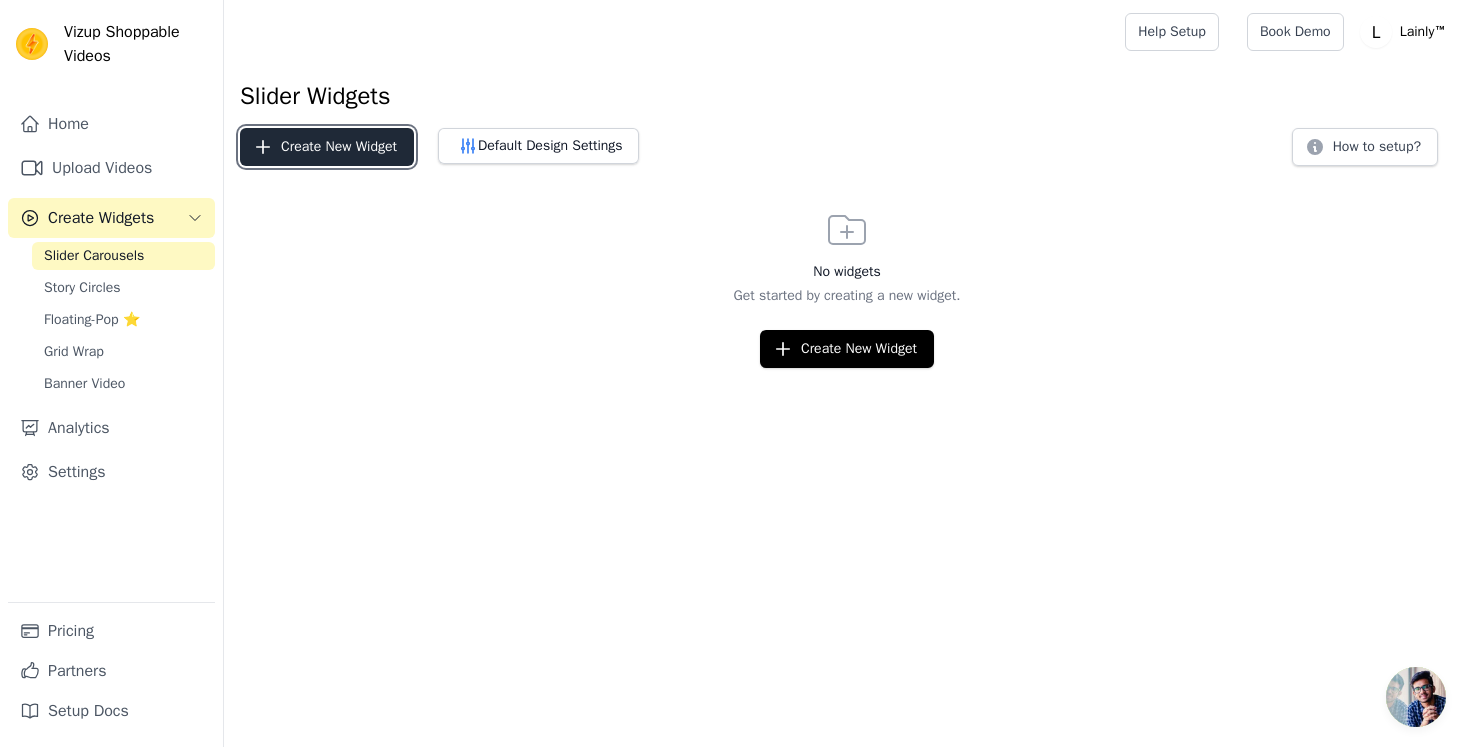 click on "Create New Widget" at bounding box center (327, 147) 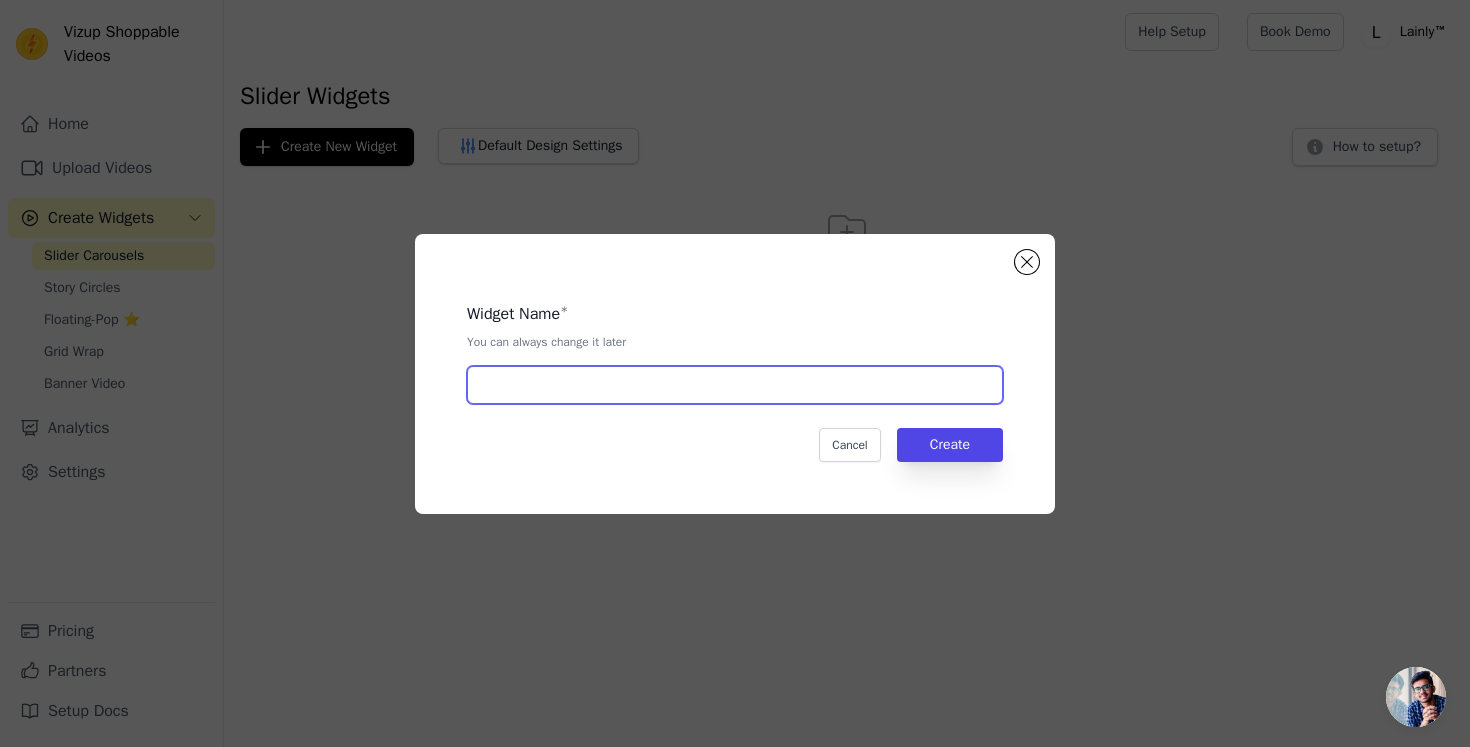 click at bounding box center [735, 385] 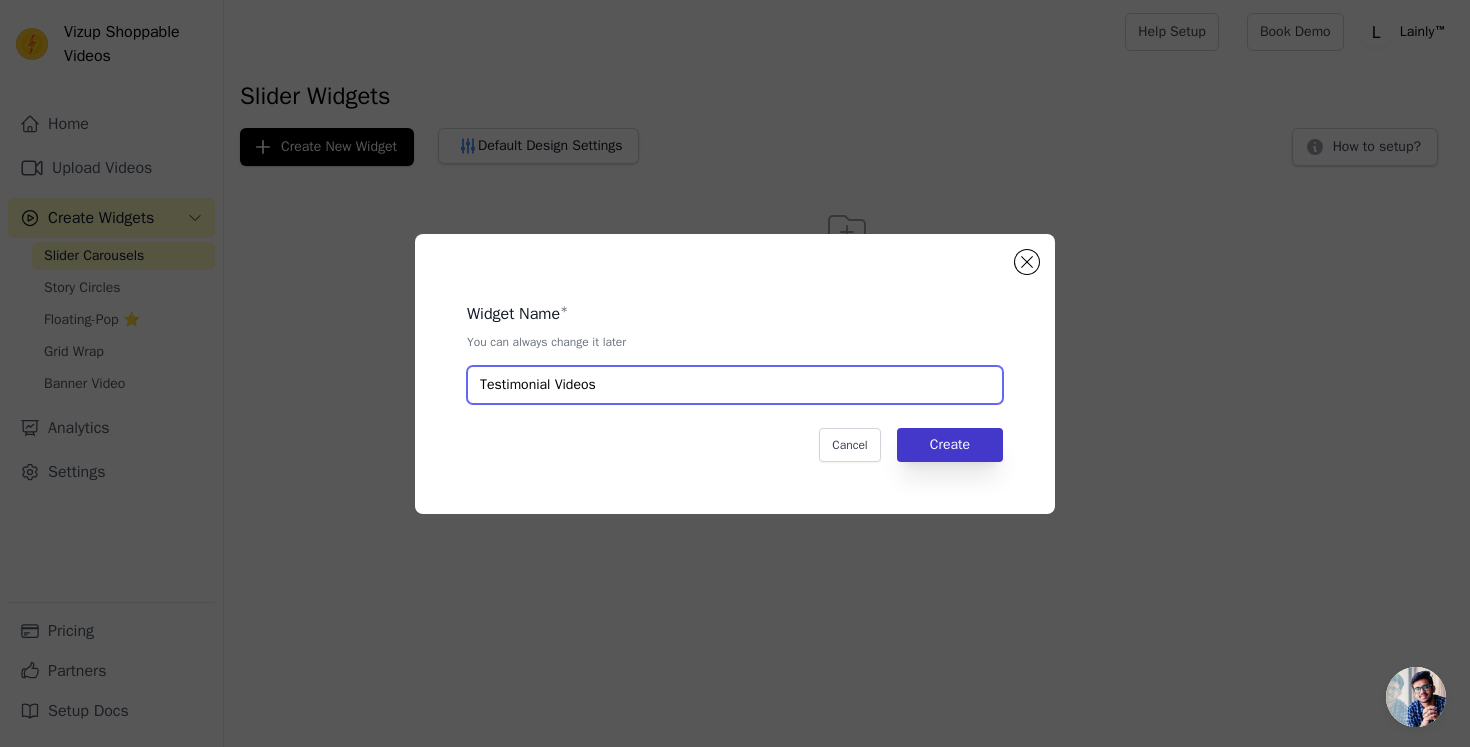 type on "Testimonial Videos" 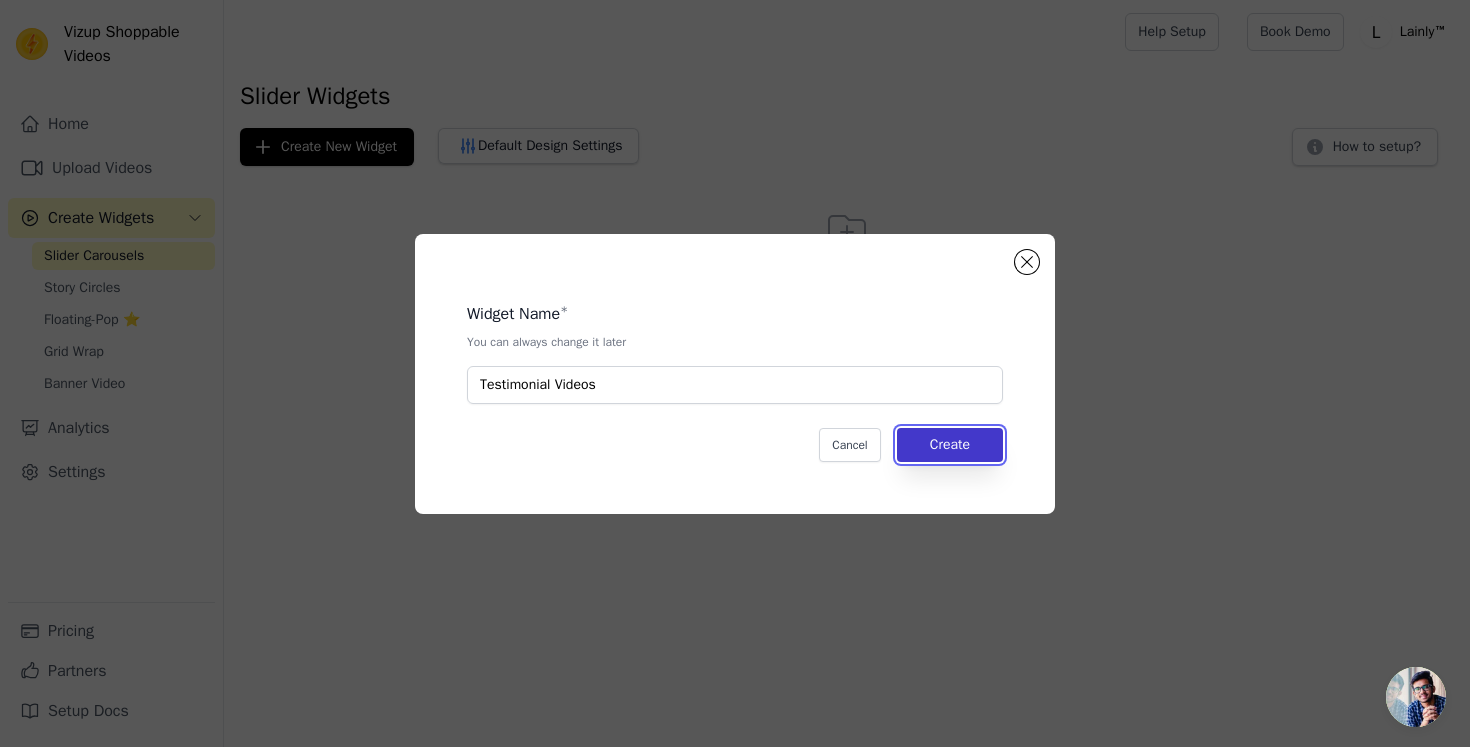 click on "Create" at bounding box center (950, 445) 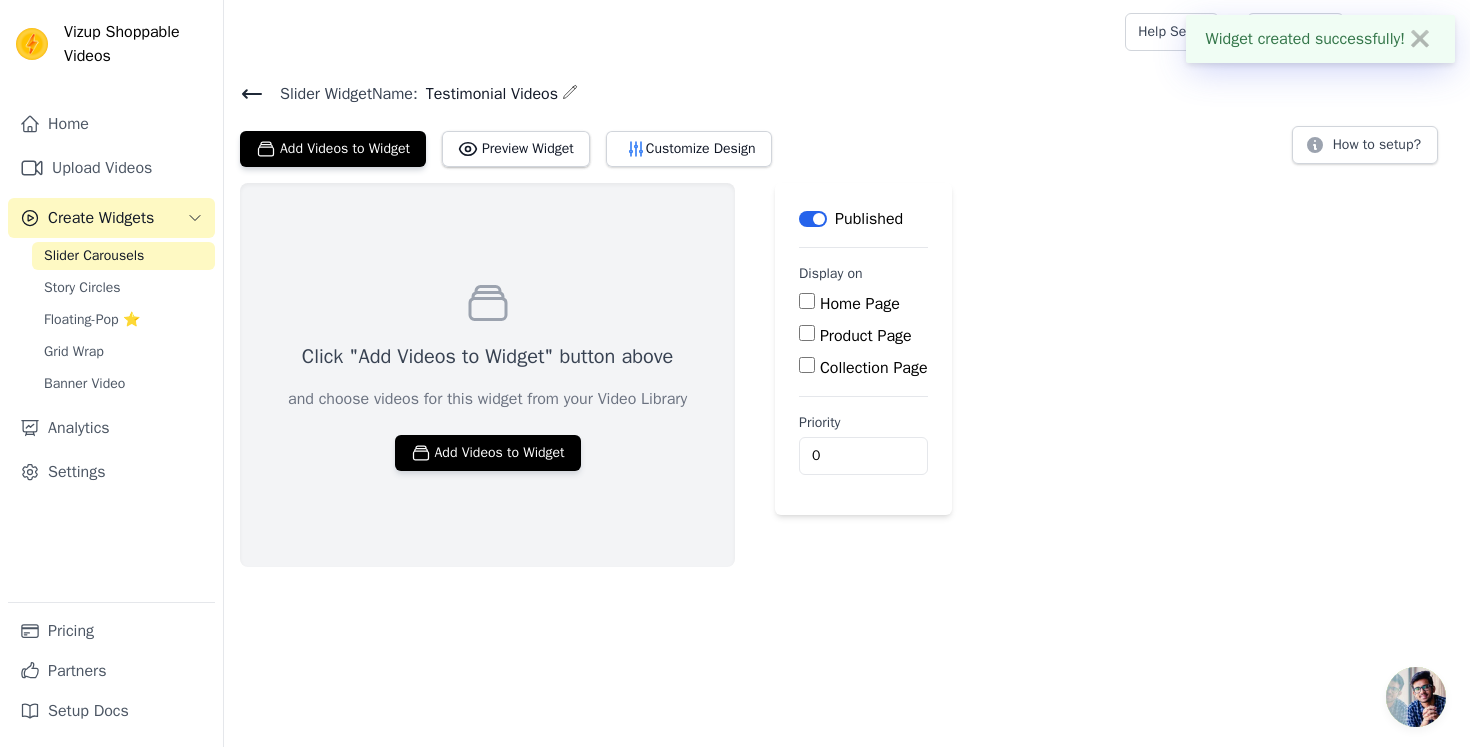 click on "Product Page" at bounding box center (807, 333) 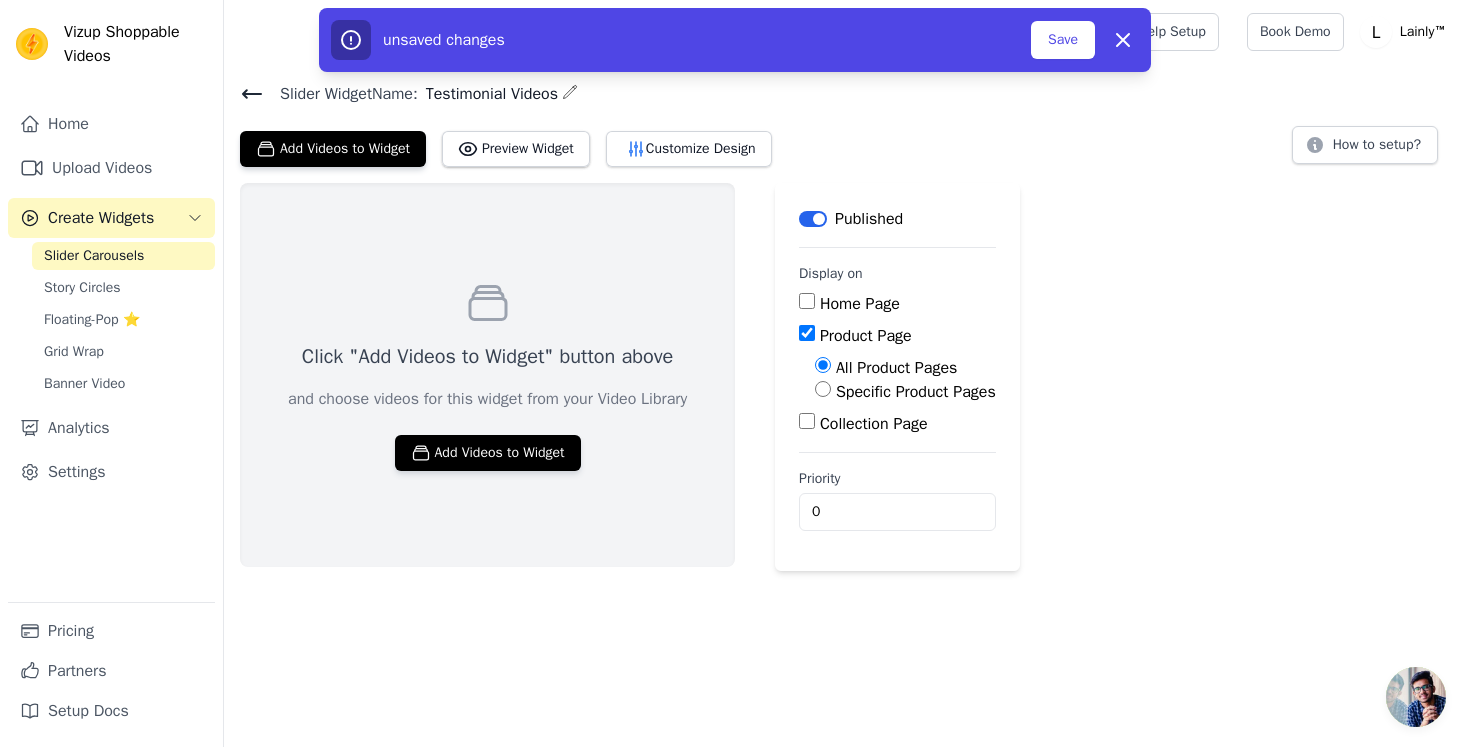click on "Specific Product Pages" at bounding box center (823, 389) 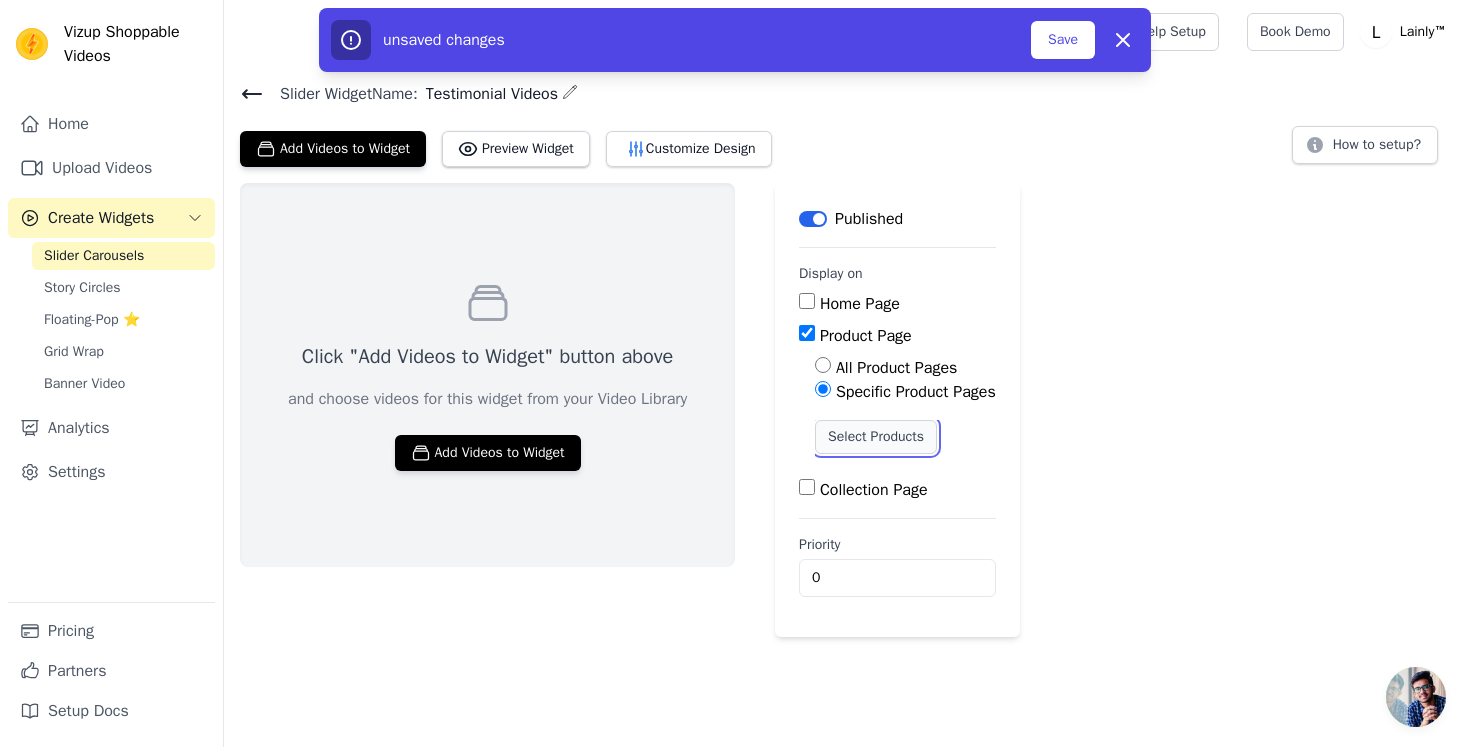 click on "Select Products" at bounding box center (876, 437) 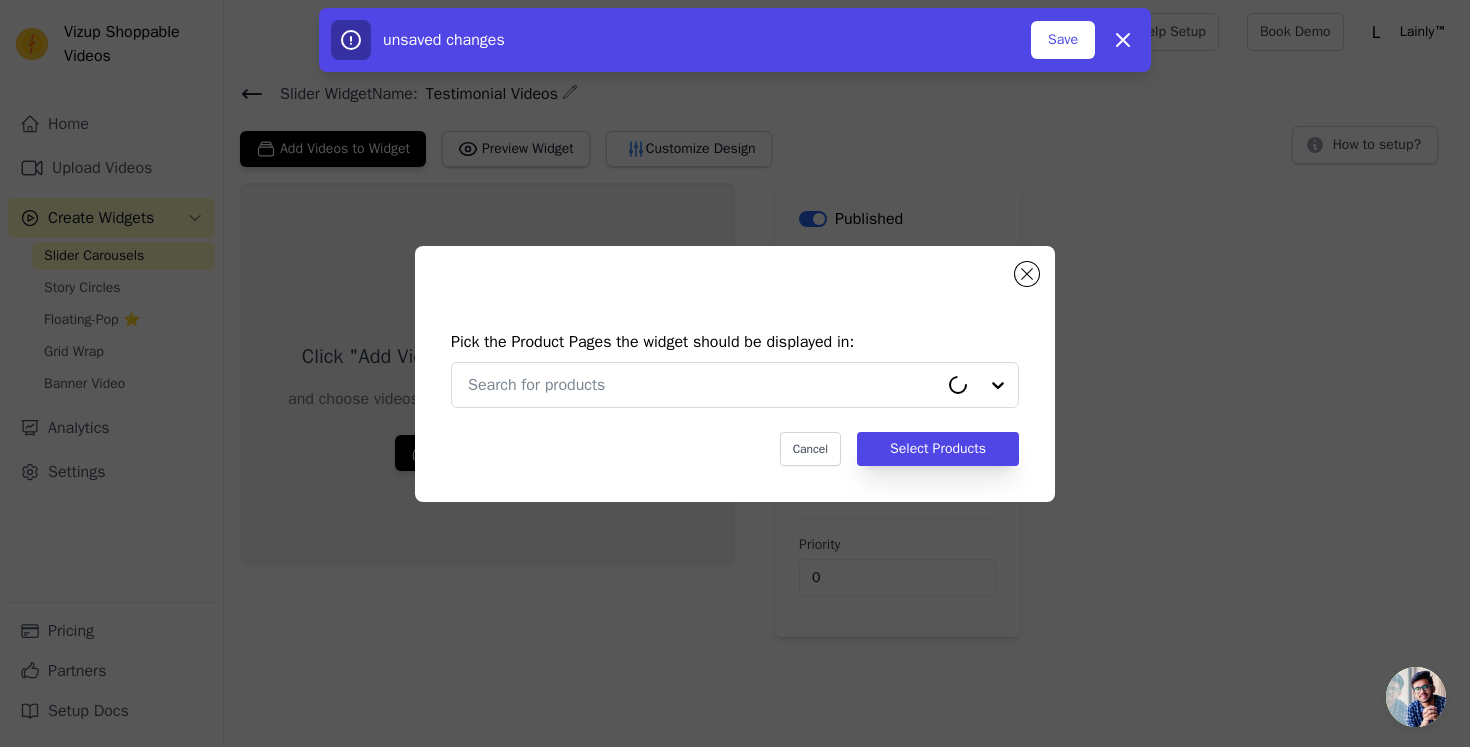 click on "Pick the Product Pages the widget should be displayed in:                       Cancel   Select Products" at bounding box center (735, 398) 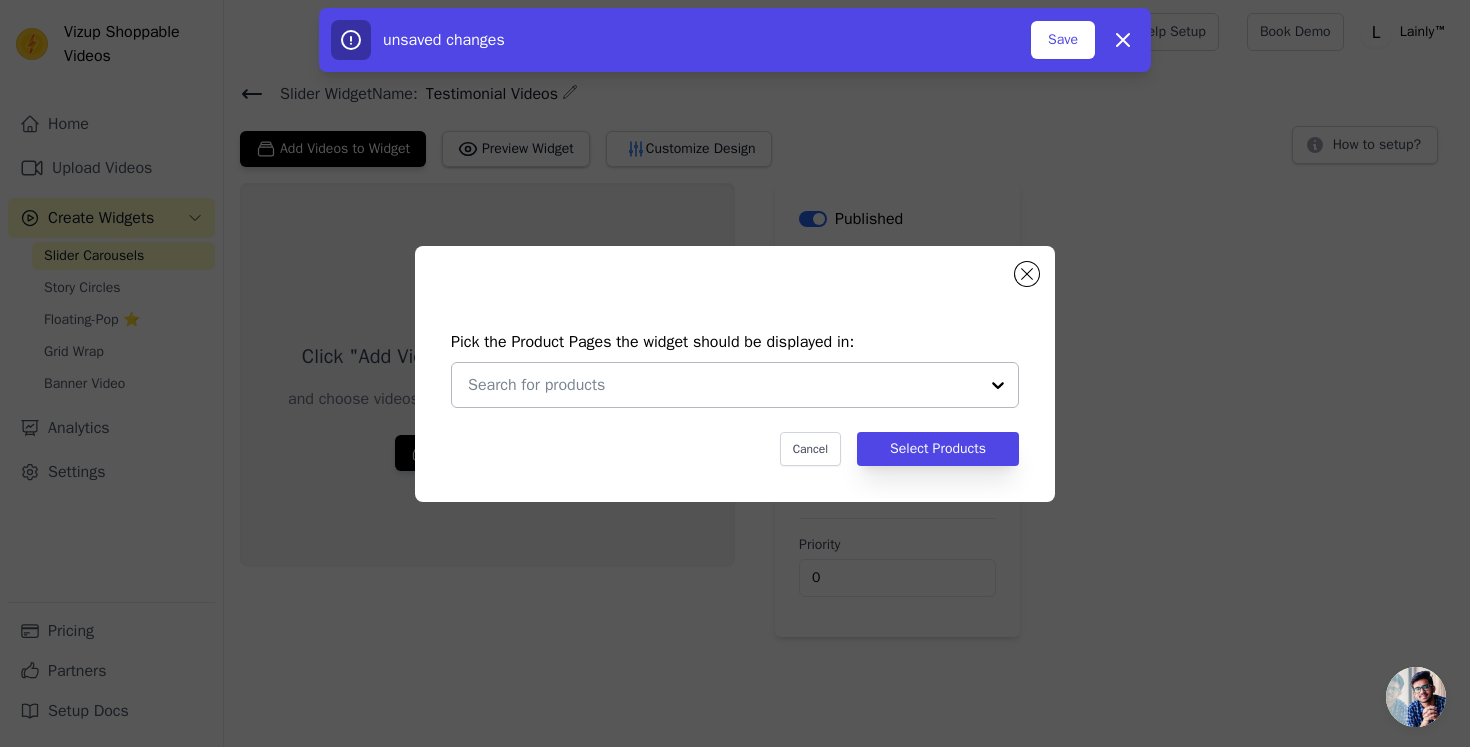 click at bounding box center (723, 385) 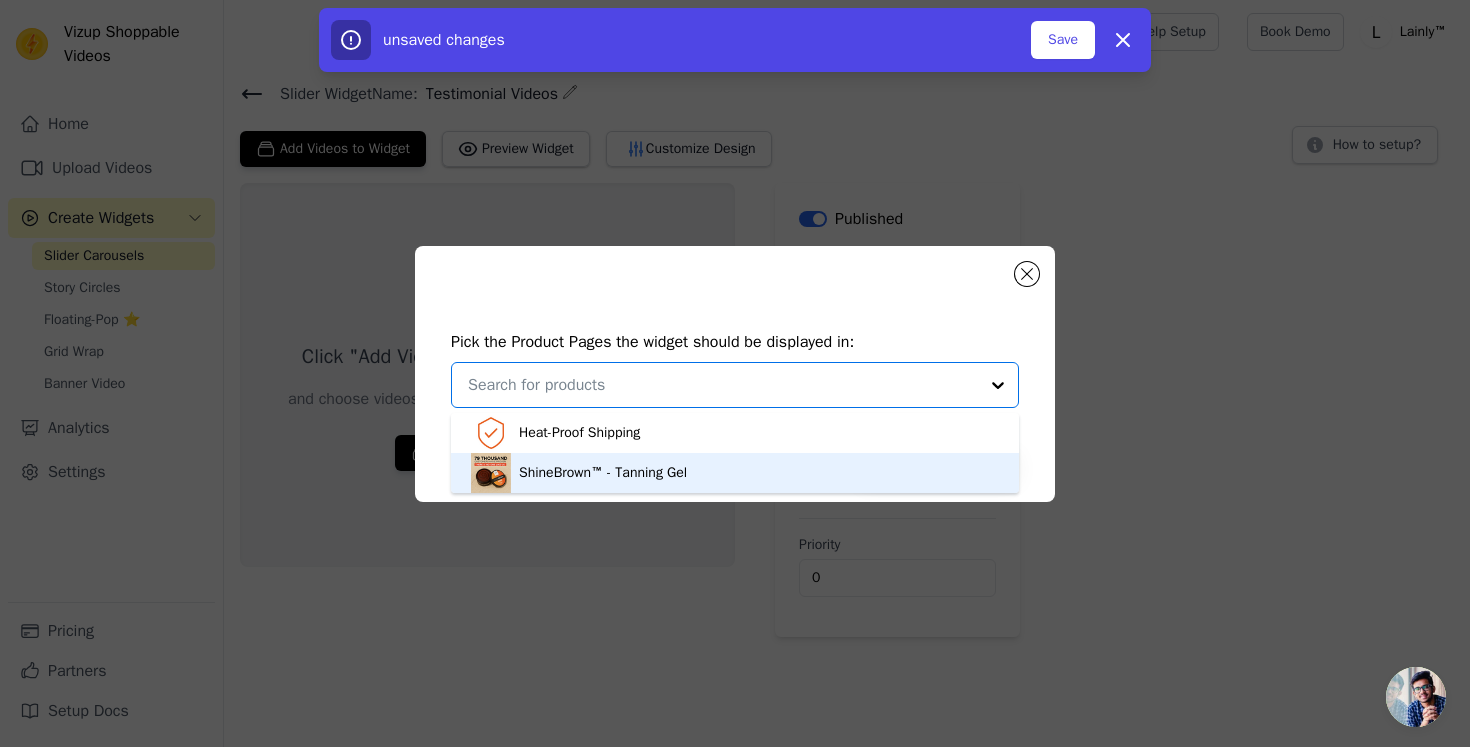 click on "ShineBrown™ - Tanning Gel" at bounding box center [735, 473] 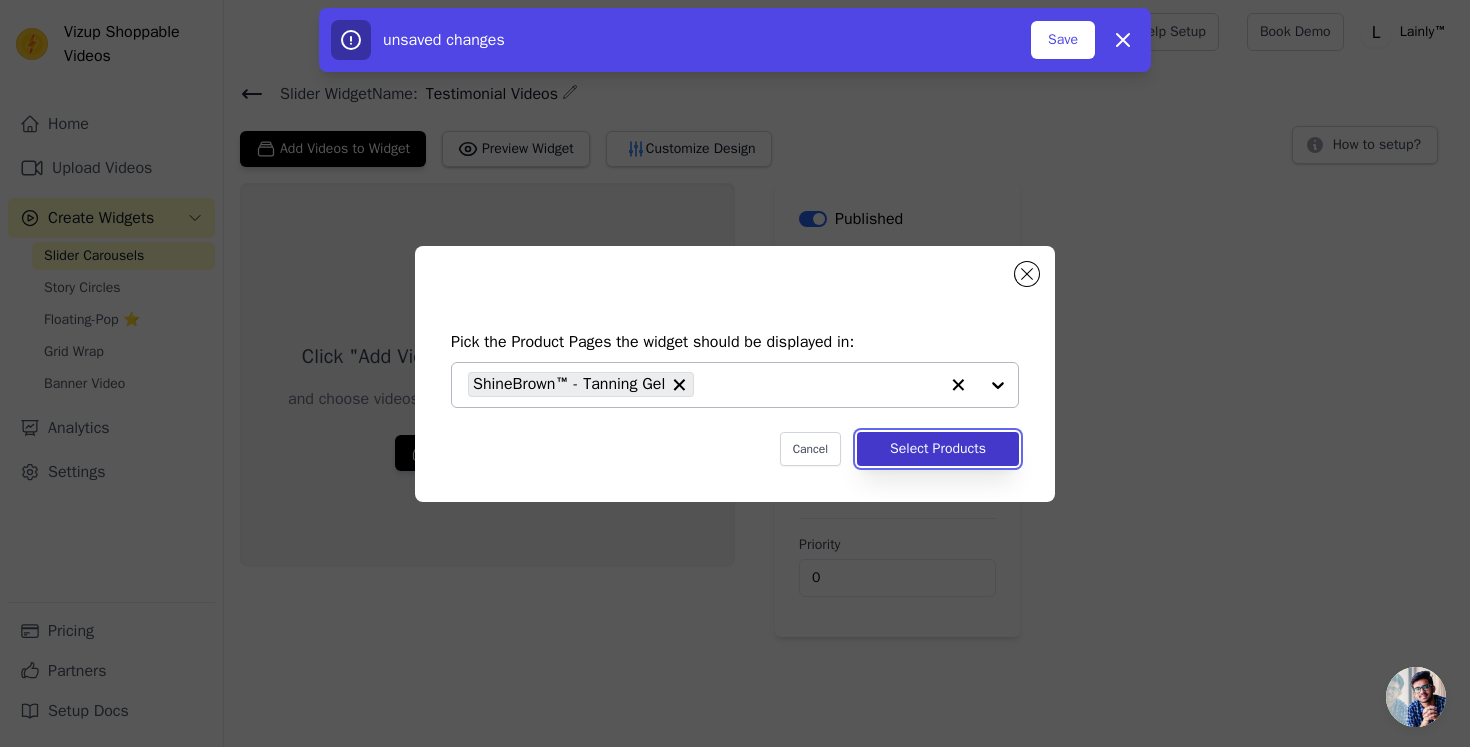 click on "Select Products" at bounding box center (938, 449) 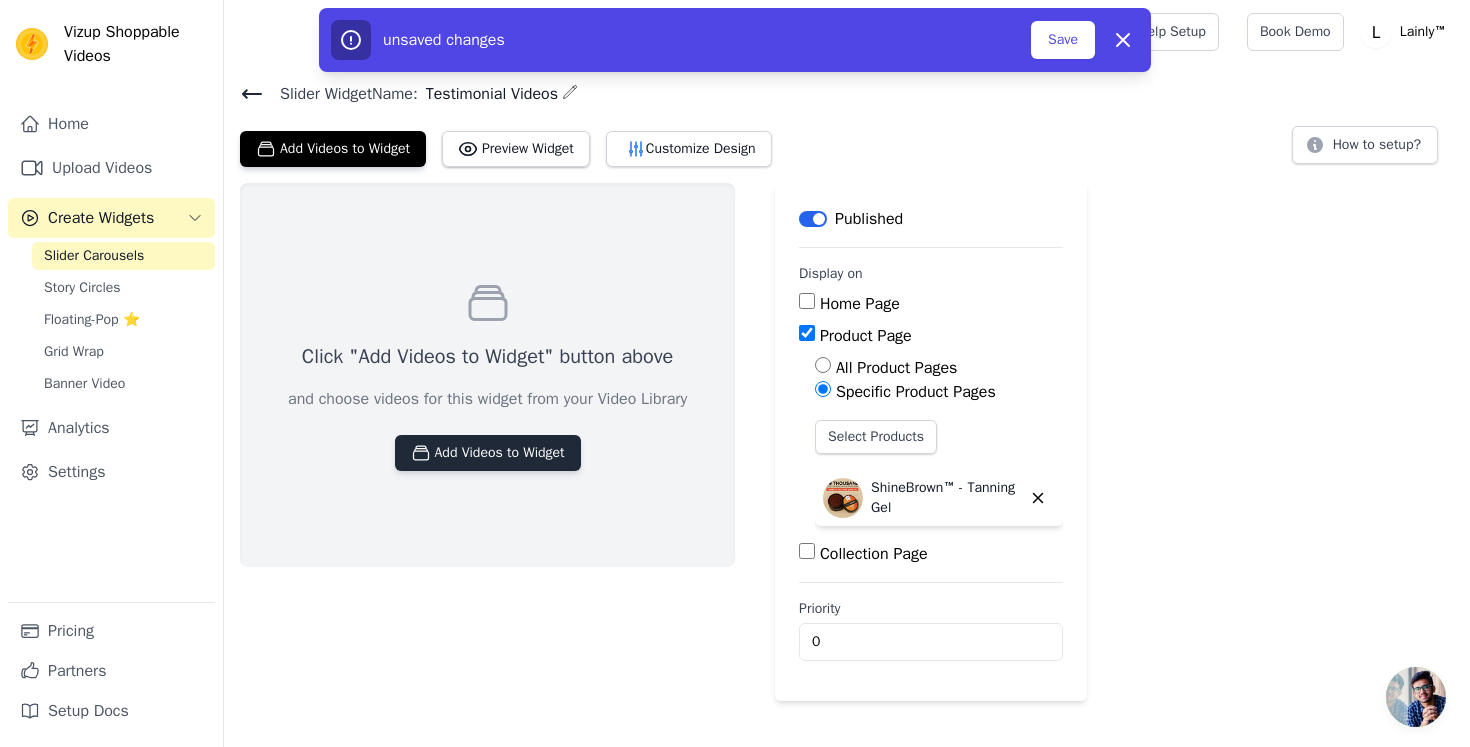 click on "Add Videos to Widget" at bounding box center [488, 453] 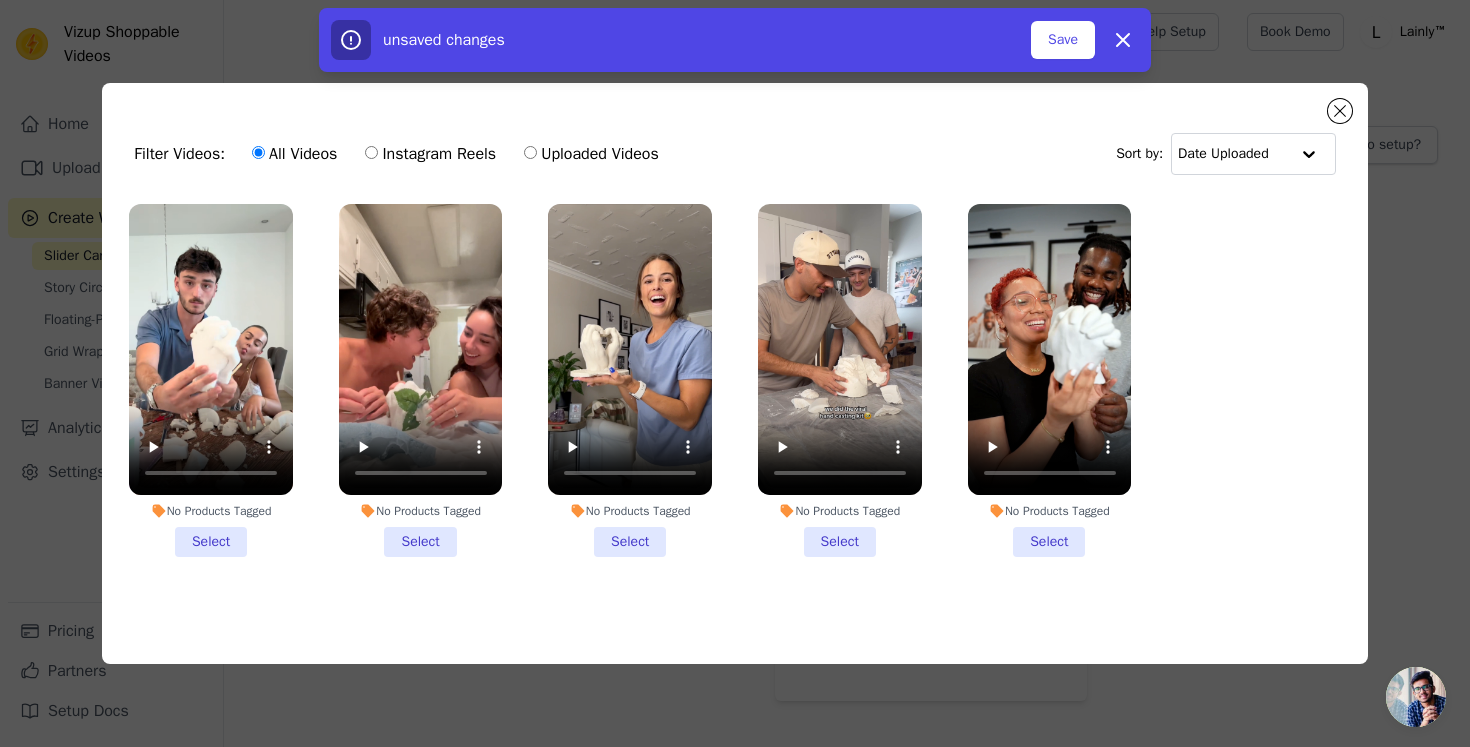 click on "No Products Tagged     Select" at bounding box center [211, 380] 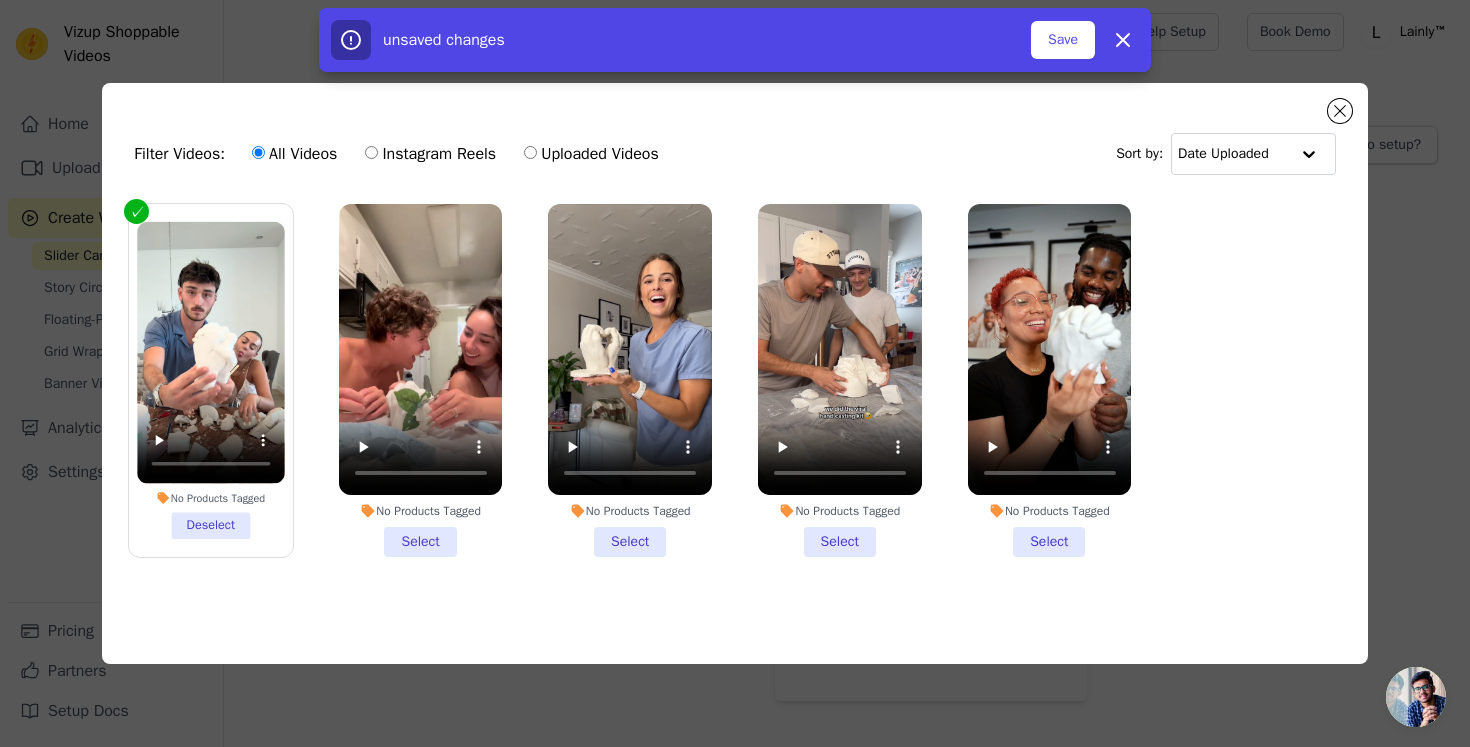 click on "No Products Tagged     Select" at bounding box center (421, 380) 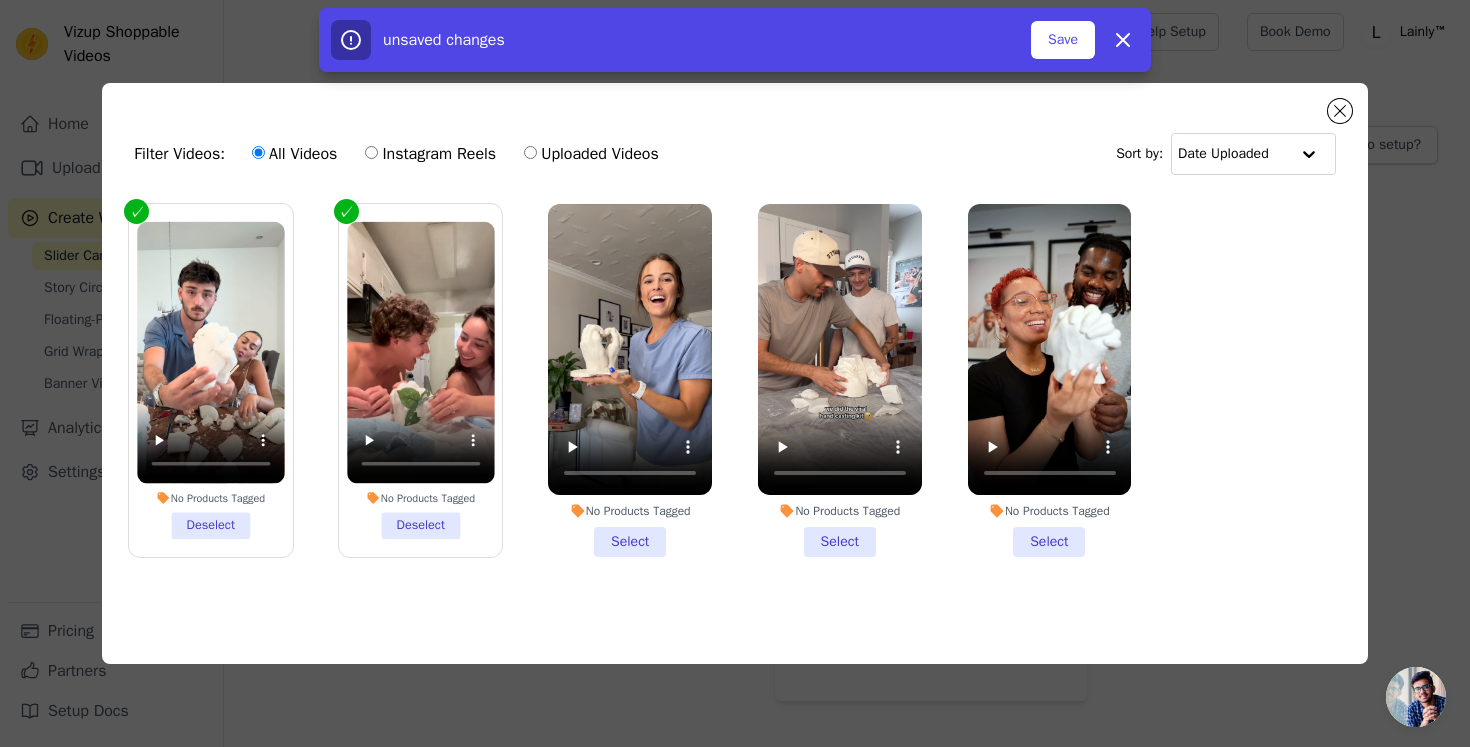 click on "No Products Tagged     Select" at bounding box center (630, 380) 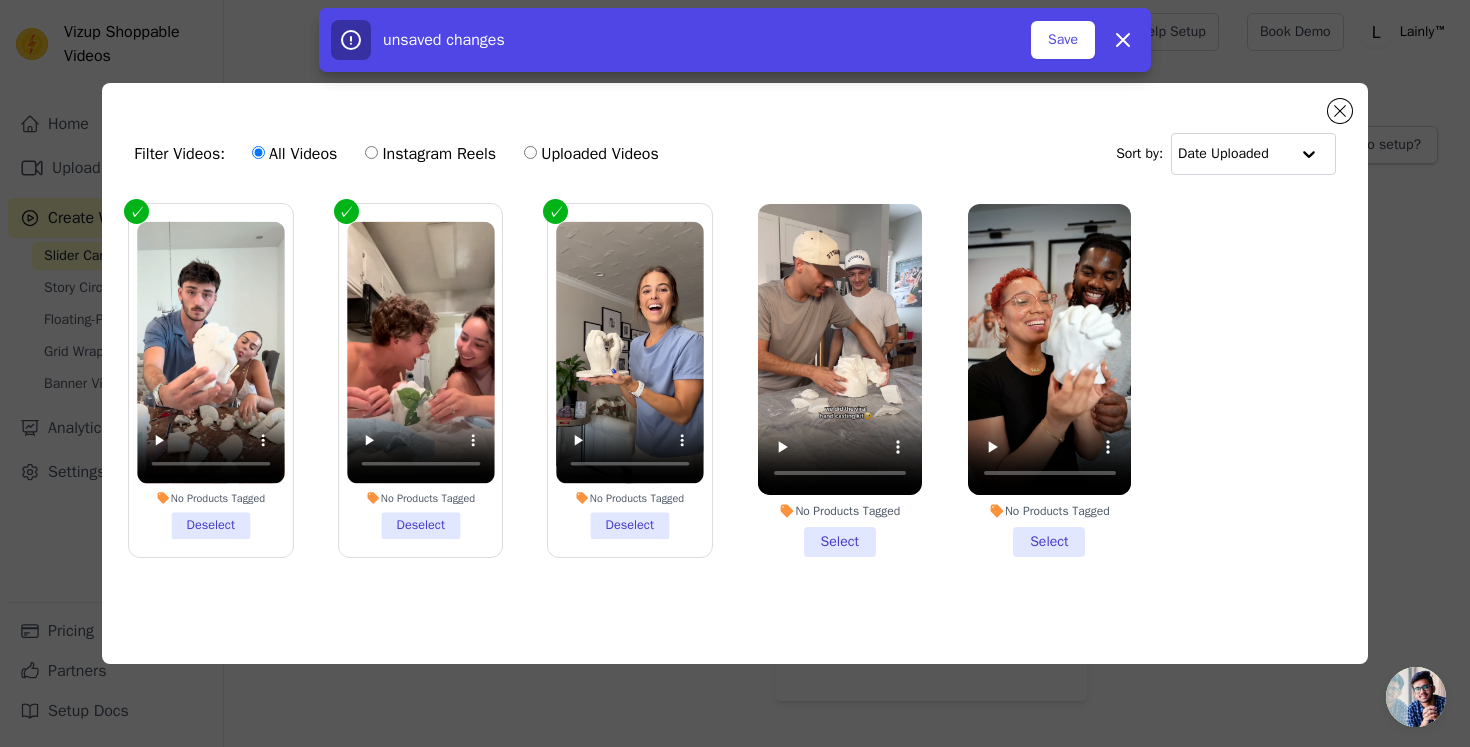 click on "No Products Tagged     Select" at bounding box center (840, 380) 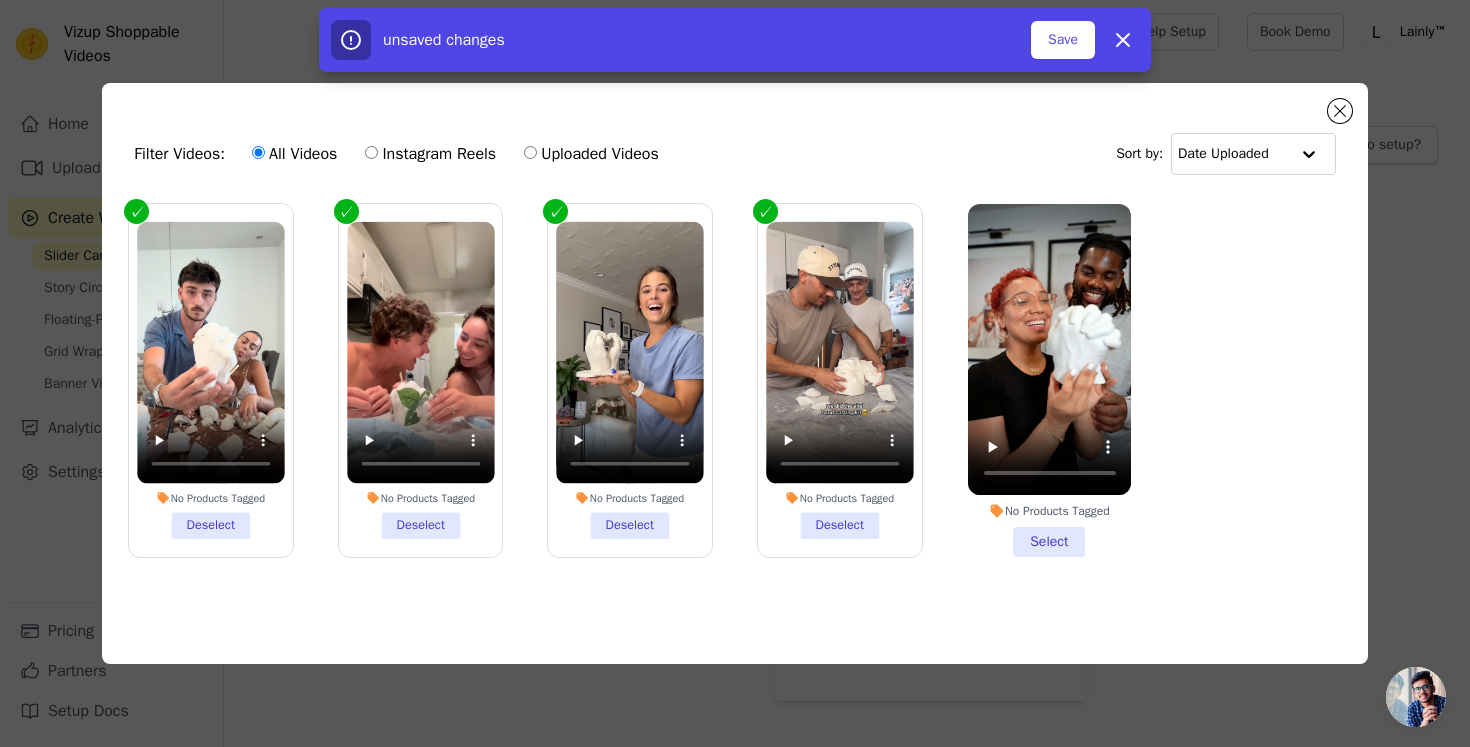 click on "No Products Tagged     Select" at bounding box center (1050, 380) 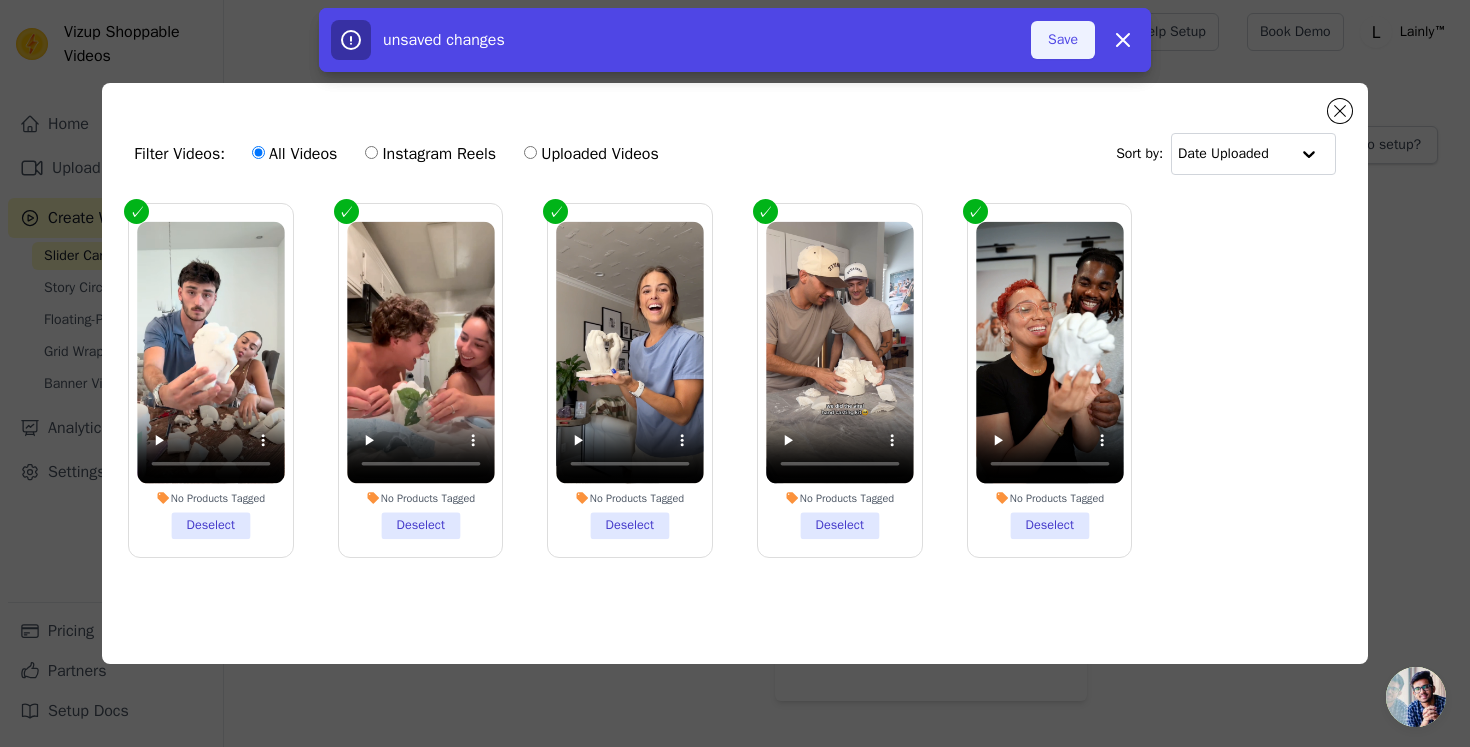 click on "Save" at bounding box center (1063, 40) 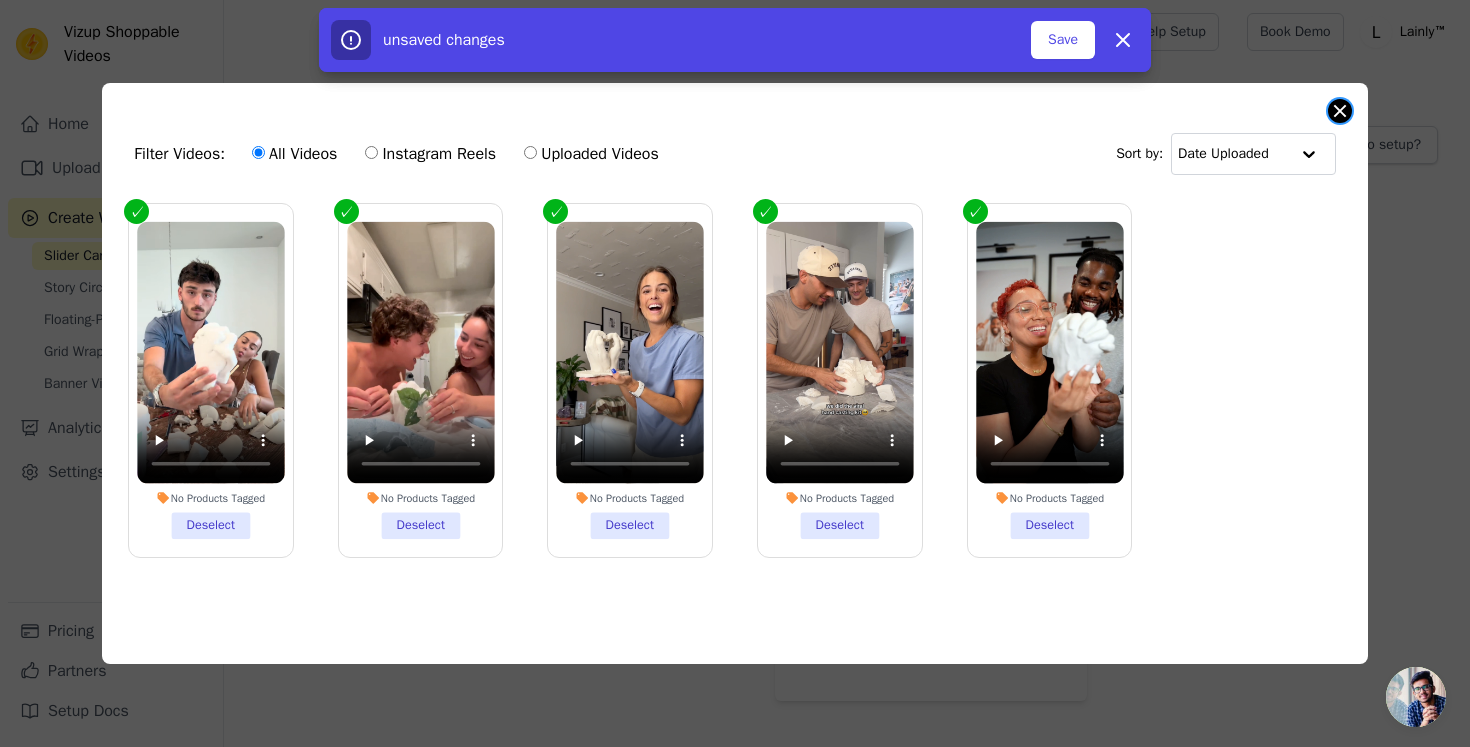 click at bounding box center [1340, 111] 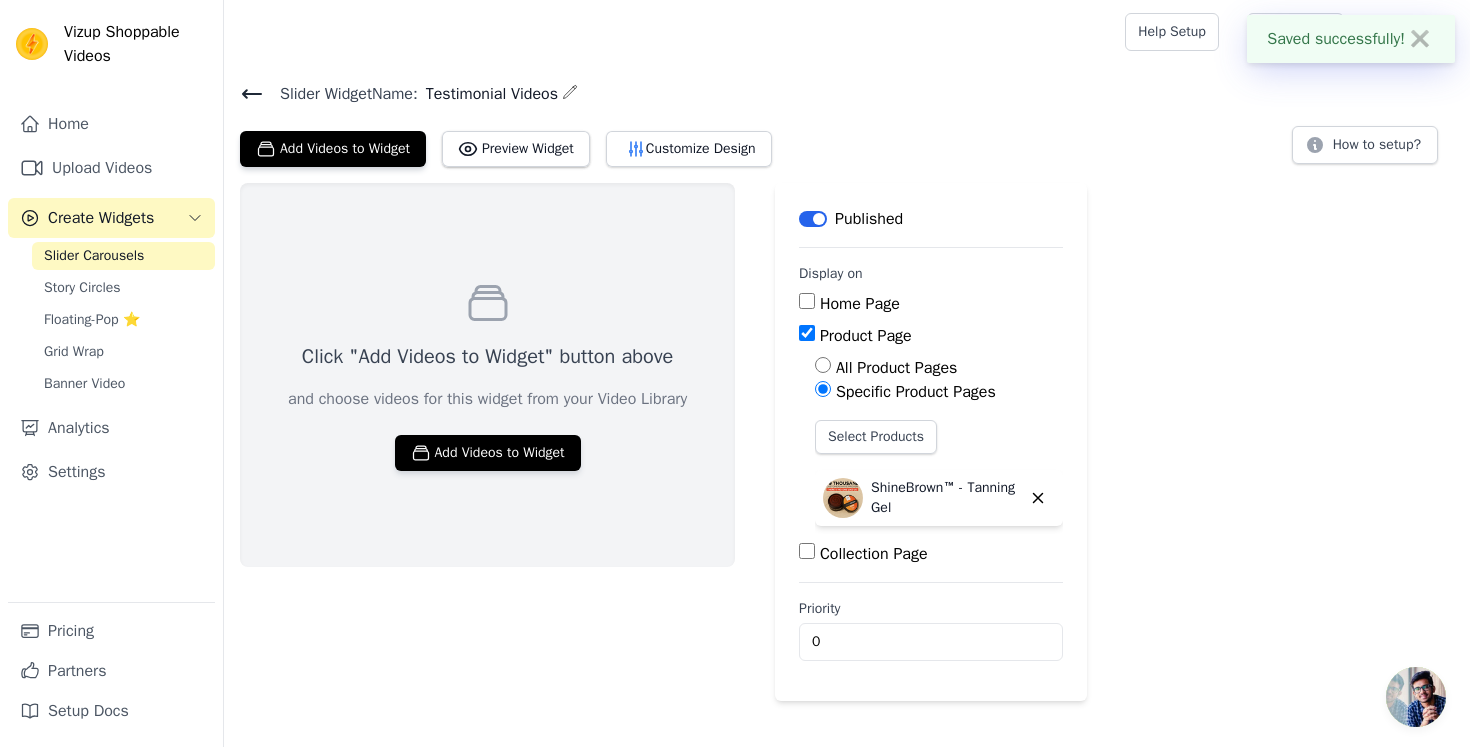 click at bounding box center [670, 32] 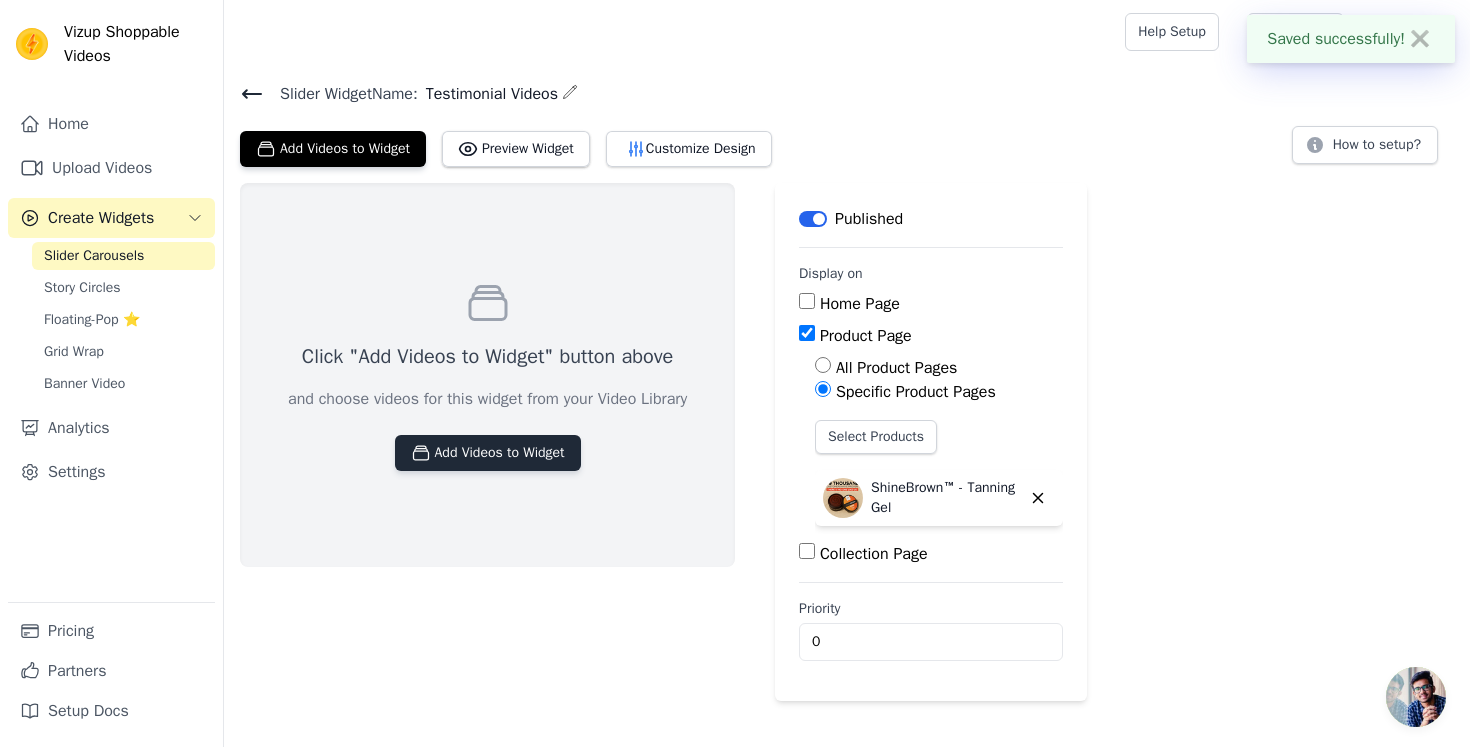 click on "Add Videos to Widget" at bounding box center (488, 453) 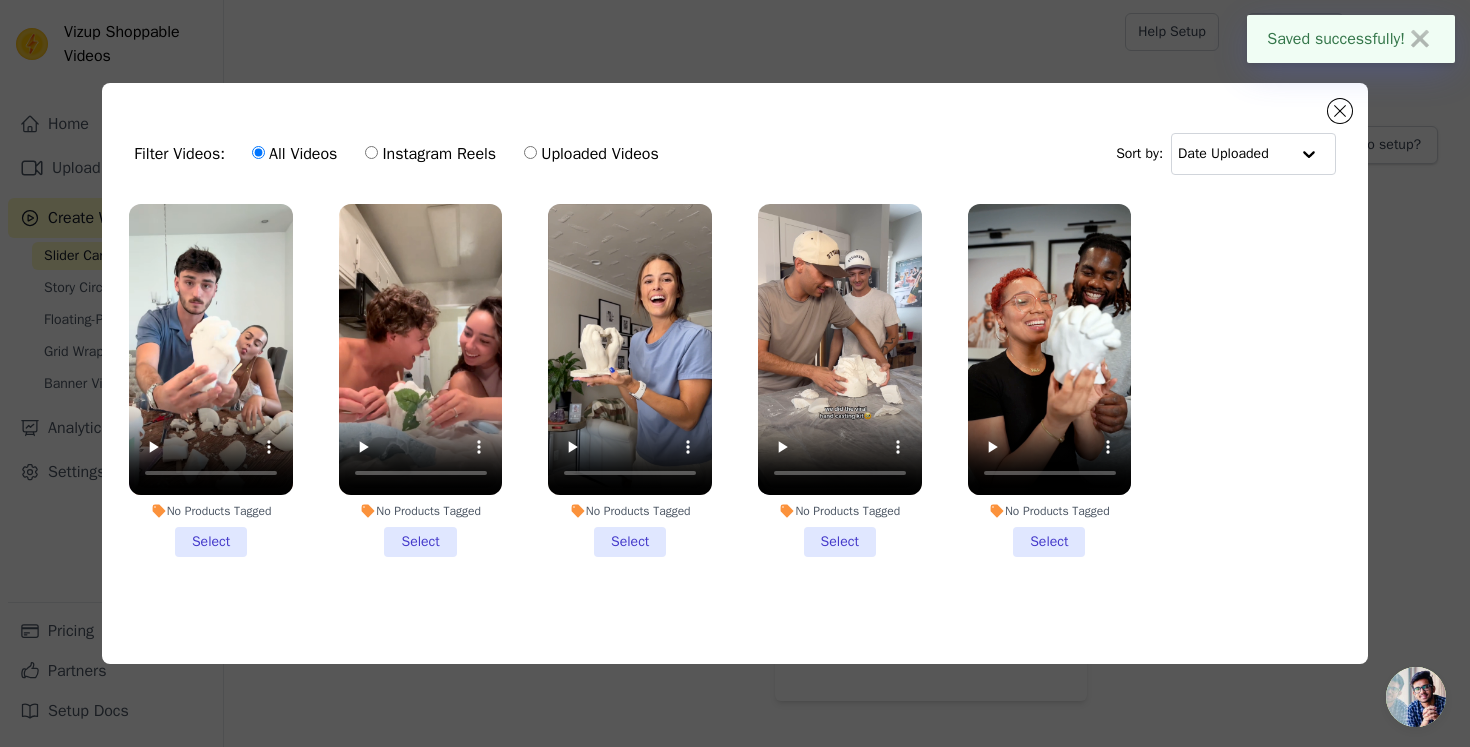 click on "No Products Tagged     Select" at bounding box center [211, 380] 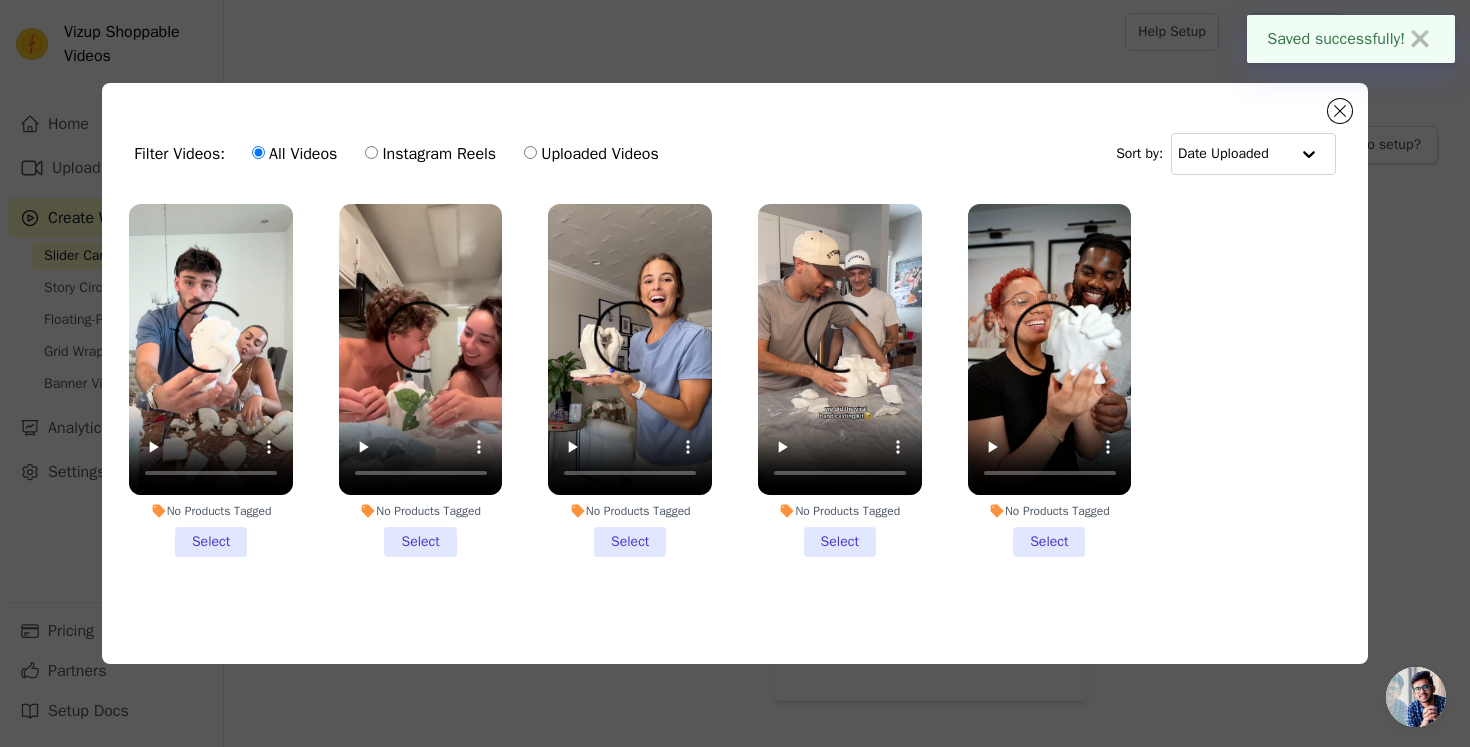 click on "No Products Tagged     Select" at bounding box center [0, 0] 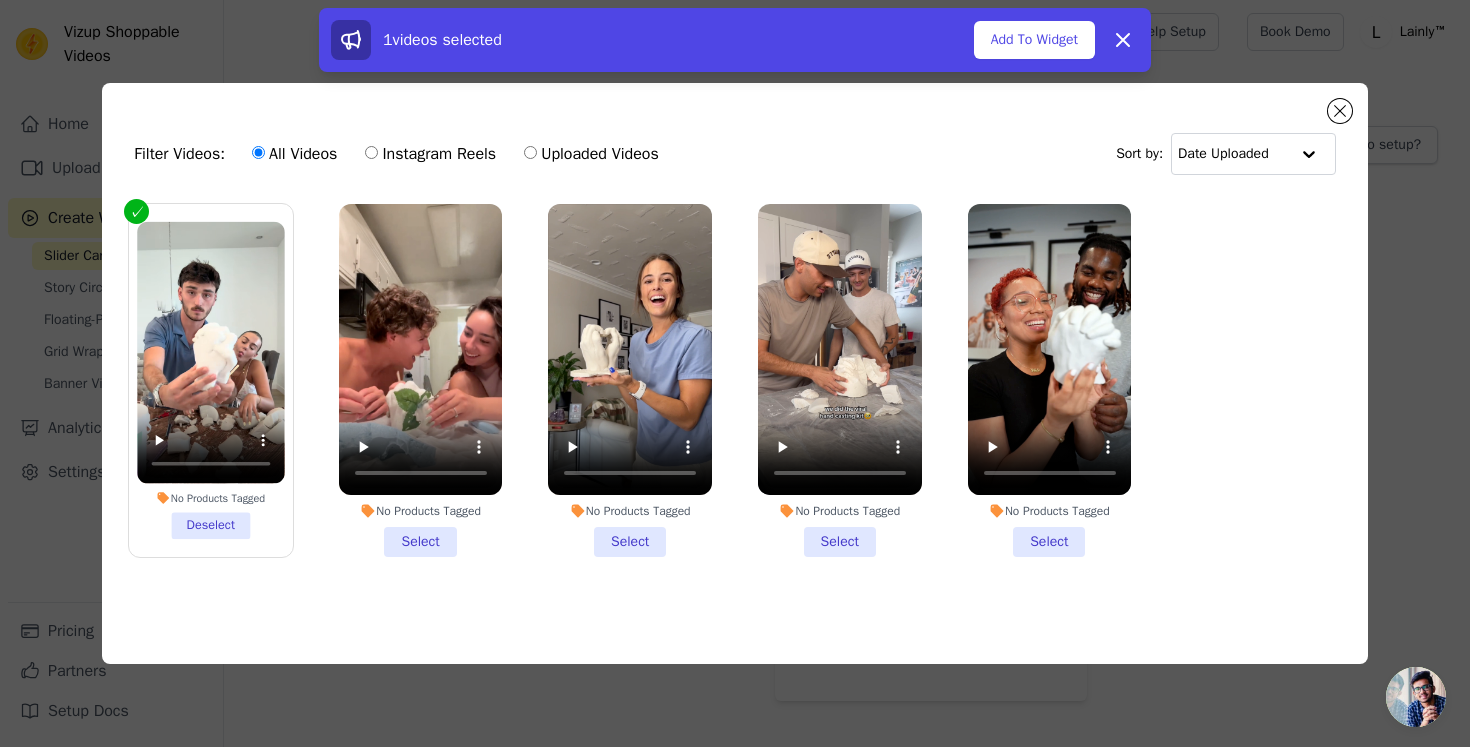 click on "No Products Tagged     Select" at bounding box center [421, 380] 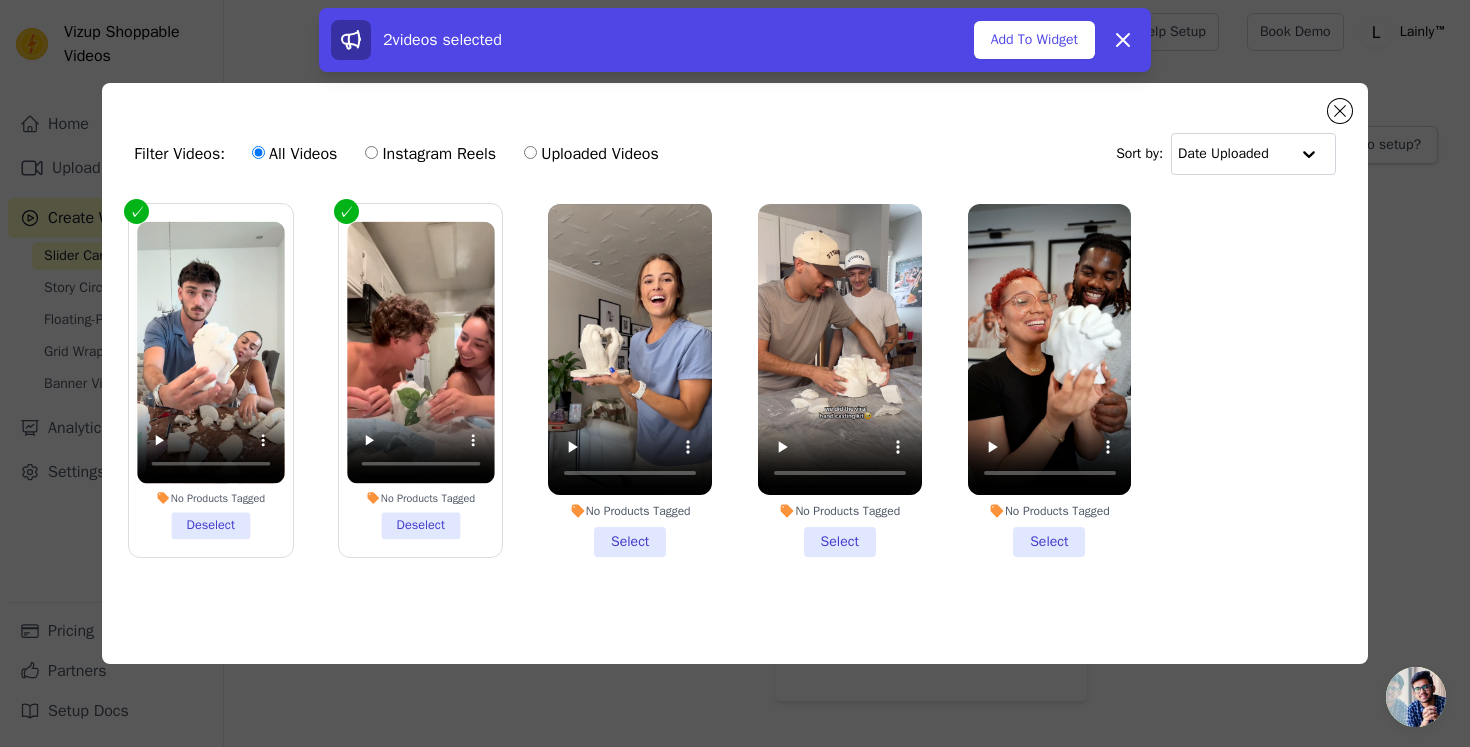 click on "No Products Tagged     Select" at bounding box center (630, 380) 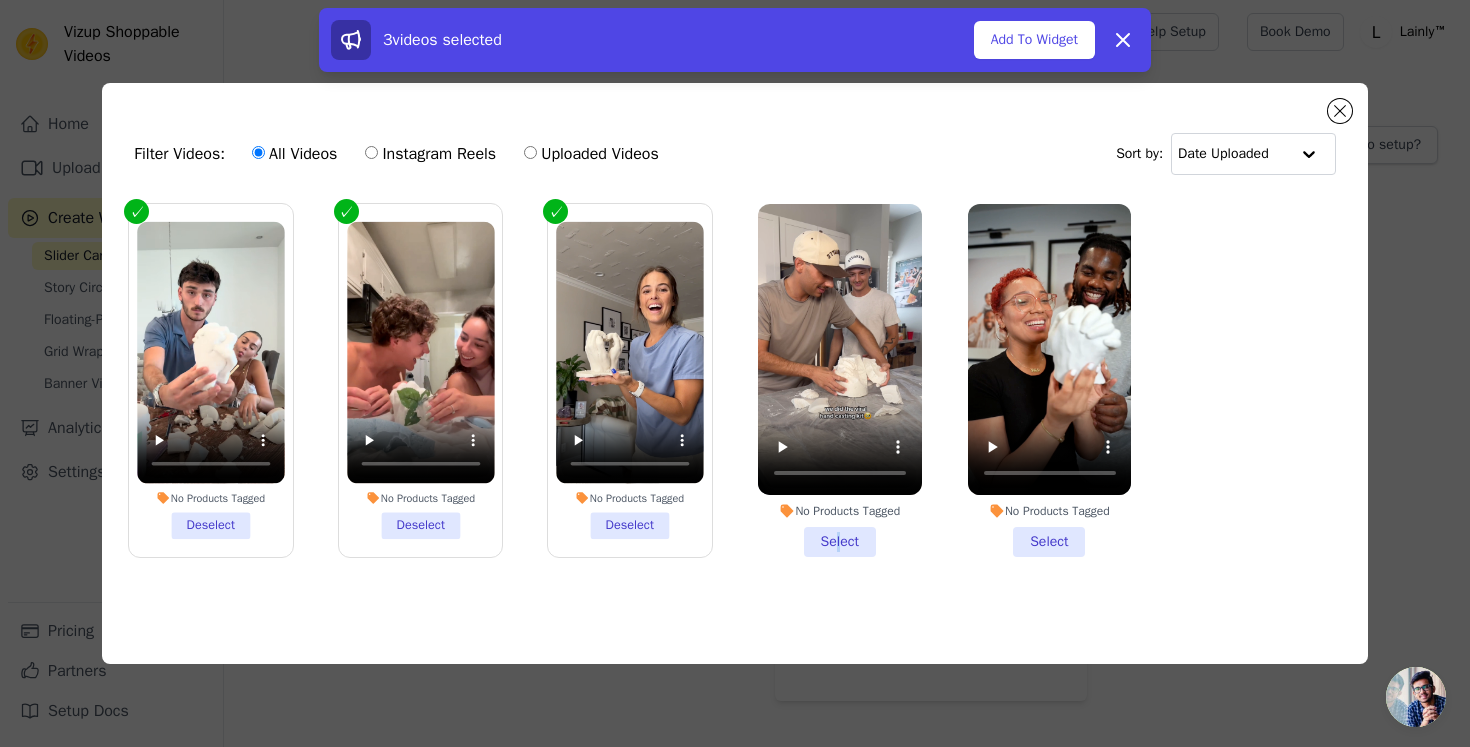 click on "No Products Tagged     Select" at bounding box center (840, 380) 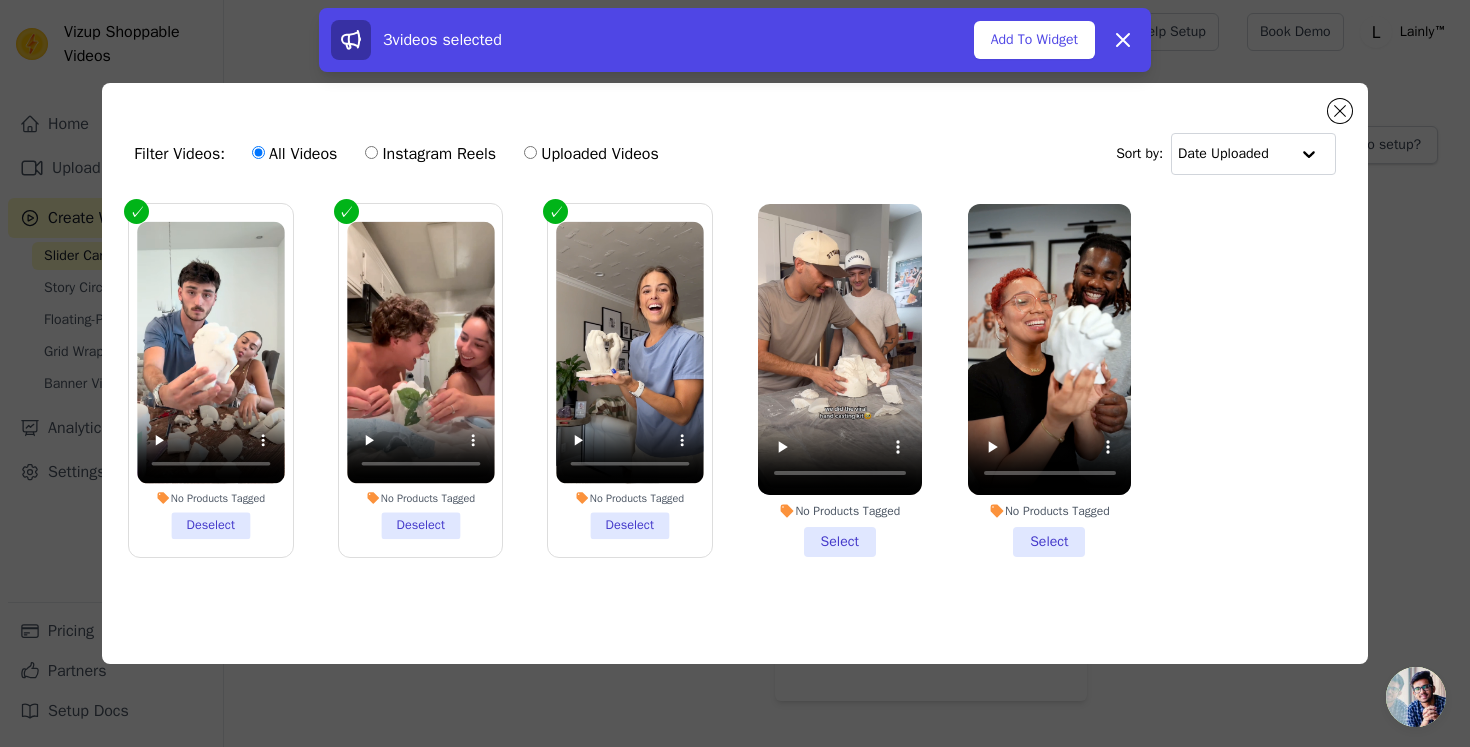 click on "No Products Tagged     Select" at bounding box center (1050, 380) 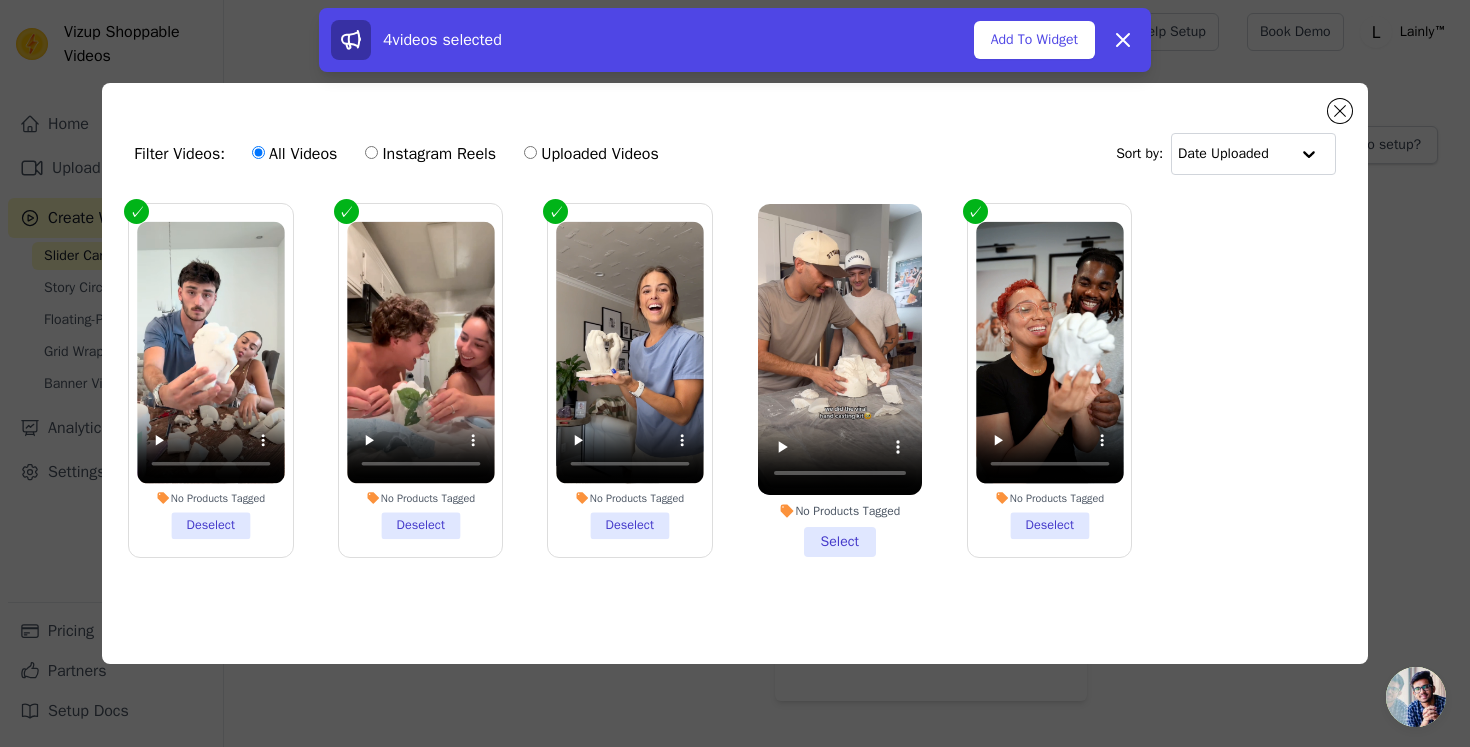 click on "No Products Tagged     Select" at bounding box center [840, 380] 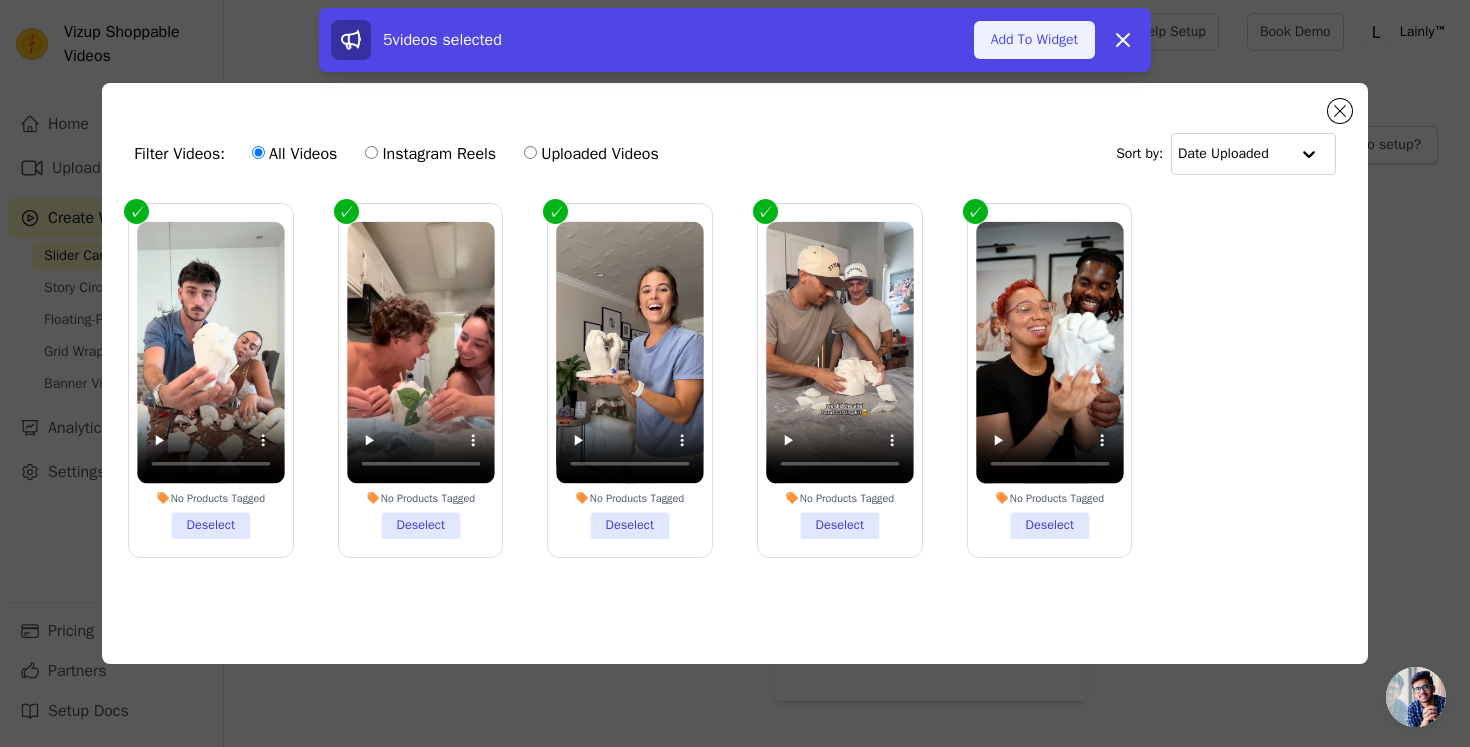 click on "Add To Widget" at bounding box center (1034, 40) 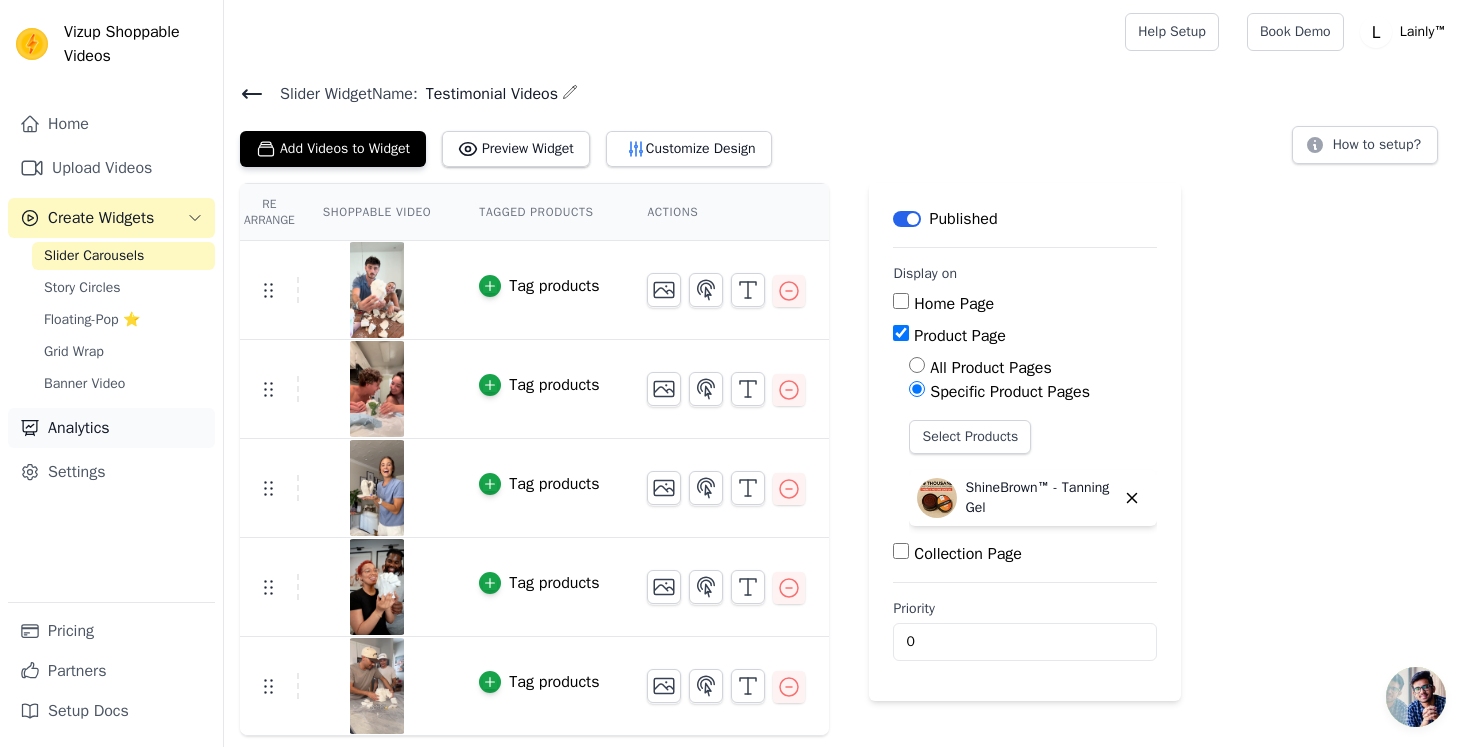 click on "Analytics" at bounding box center [111, 428] 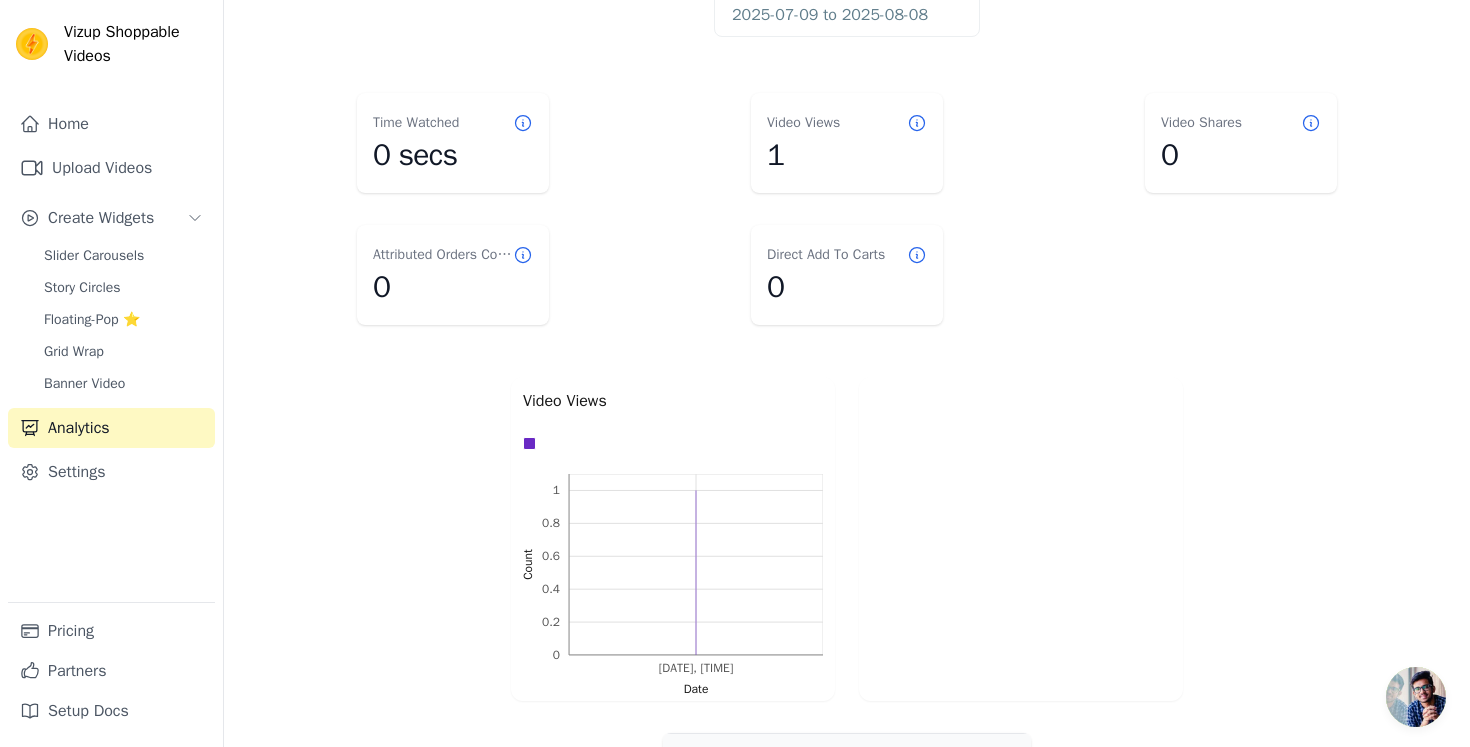 scroll, scrollTop: 35, scrollLeft: 0, axis: vertical 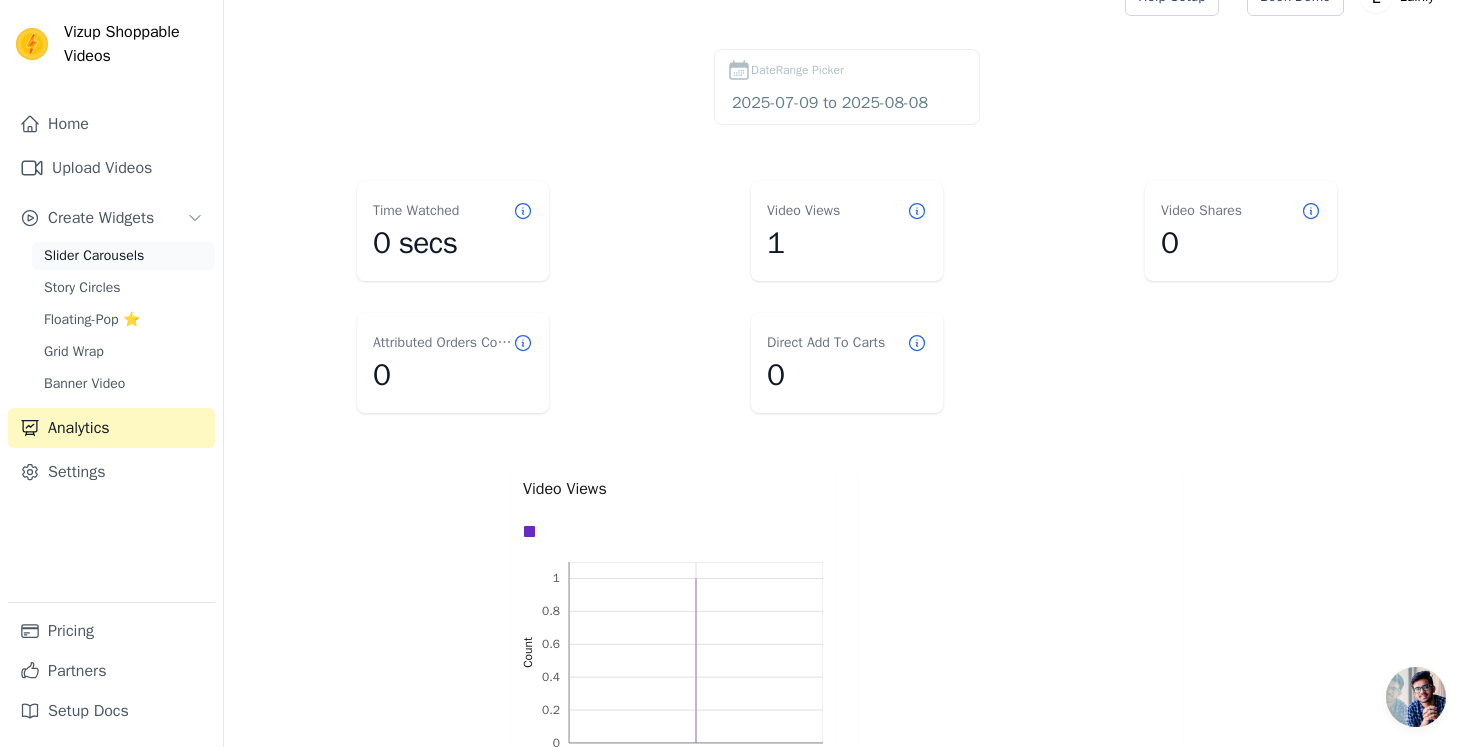 click on "Slider Carousels" at bounding box center (94, 256) 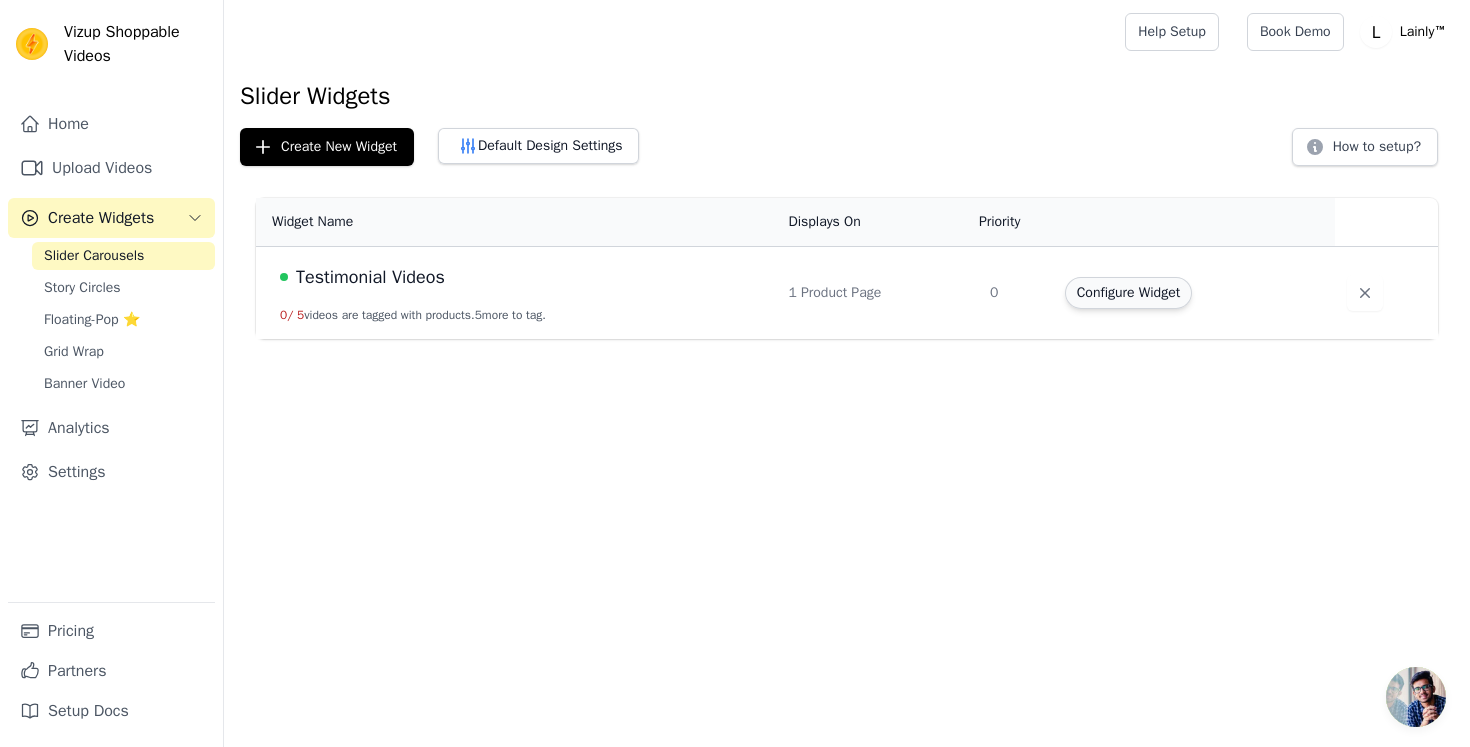 click on "Configure Widget" at bounding box center (1128, 293) 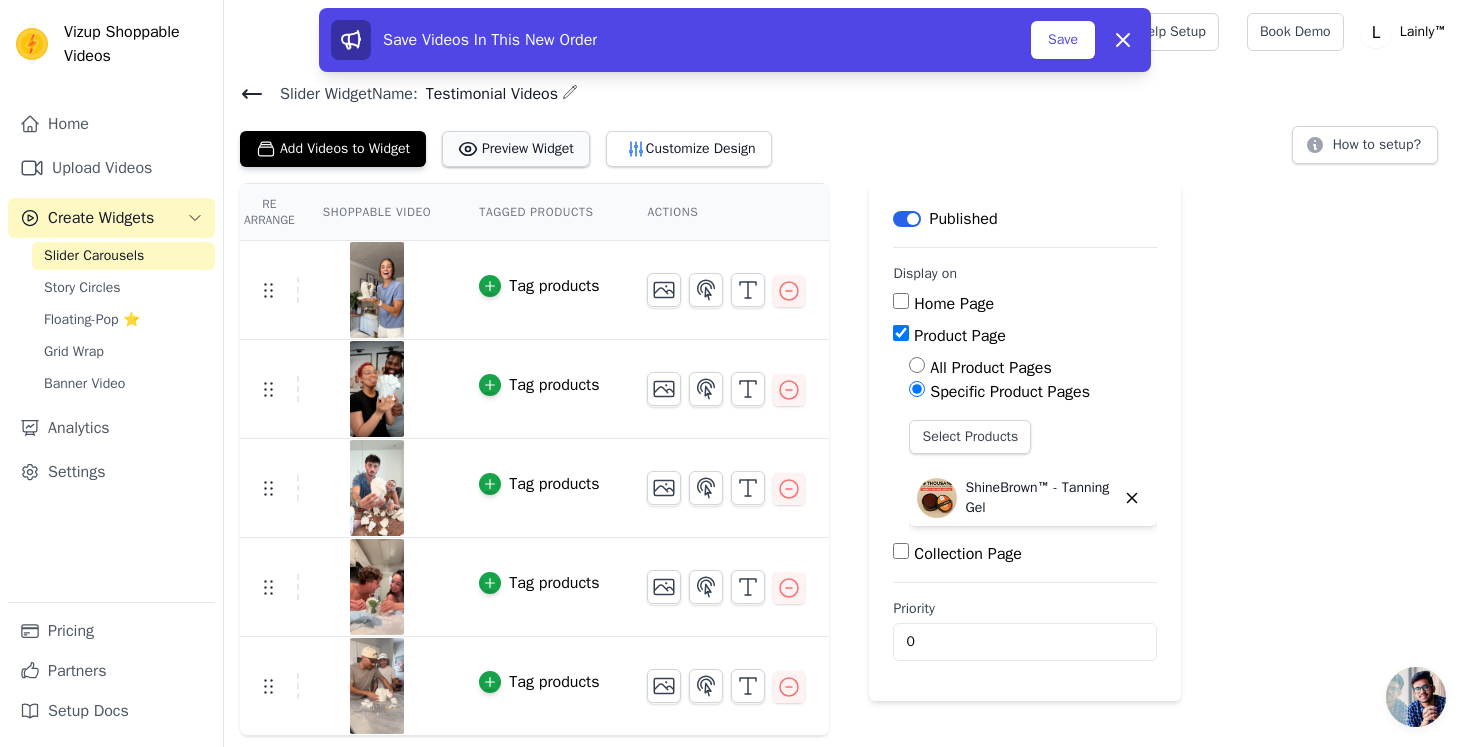 click on "Preview Widget" at bounding box center [516, 149] 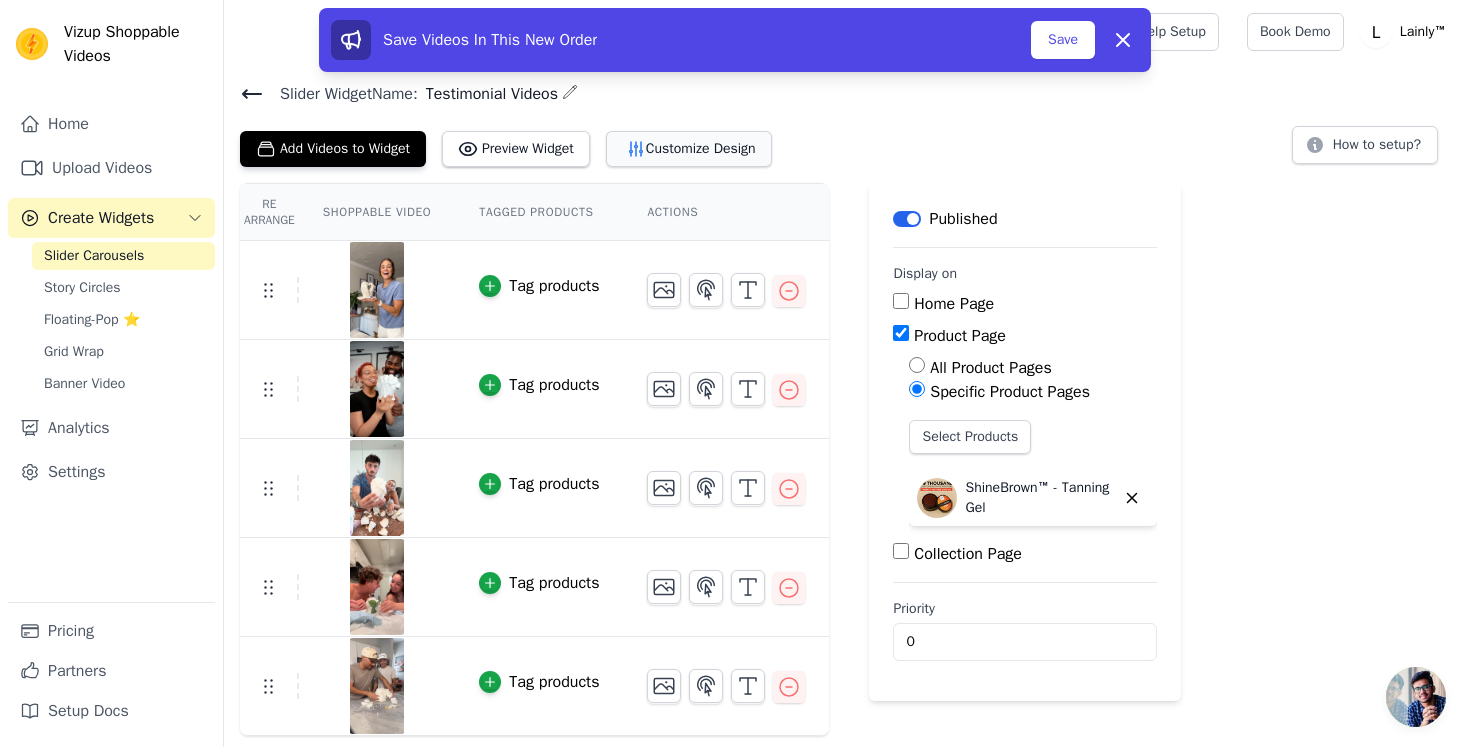 type 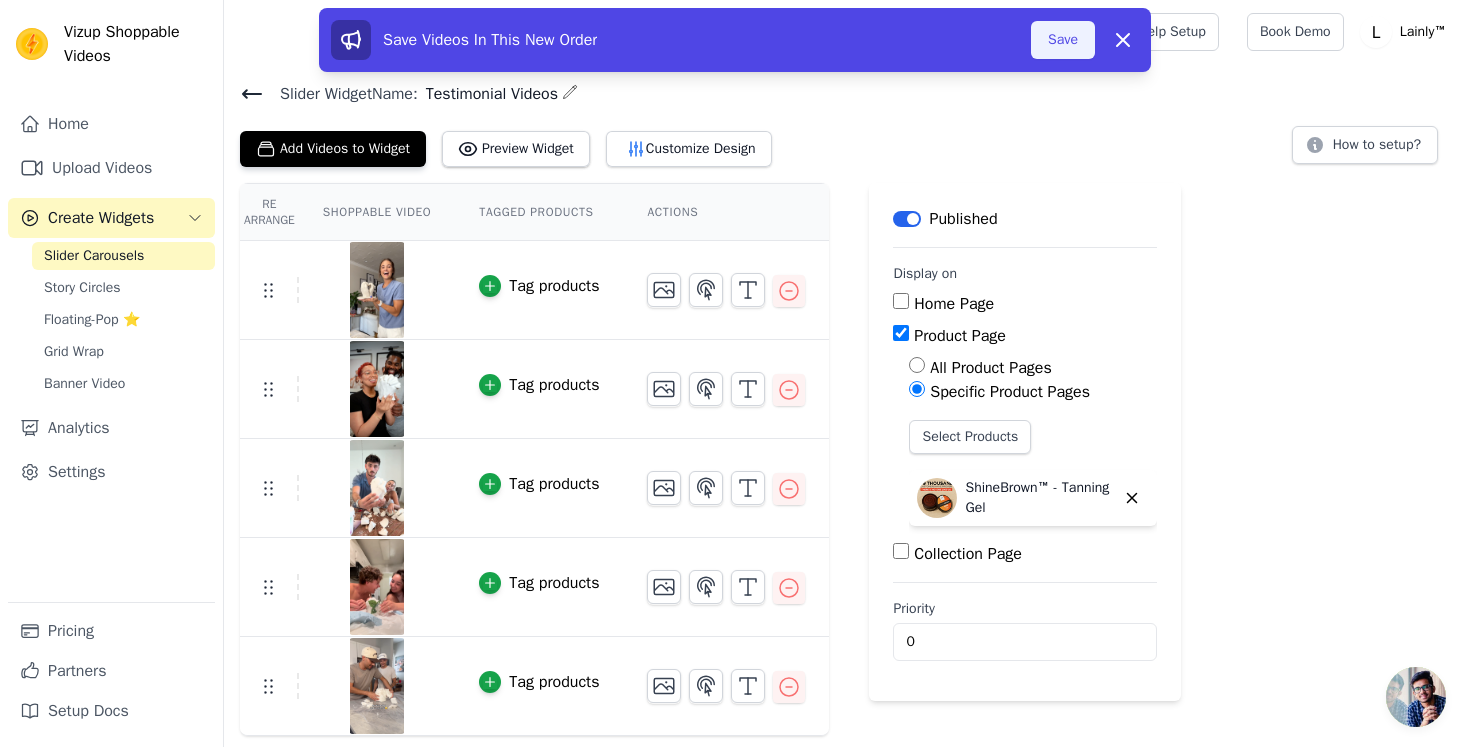 click on "Save" at bounding box center [1063, 40] 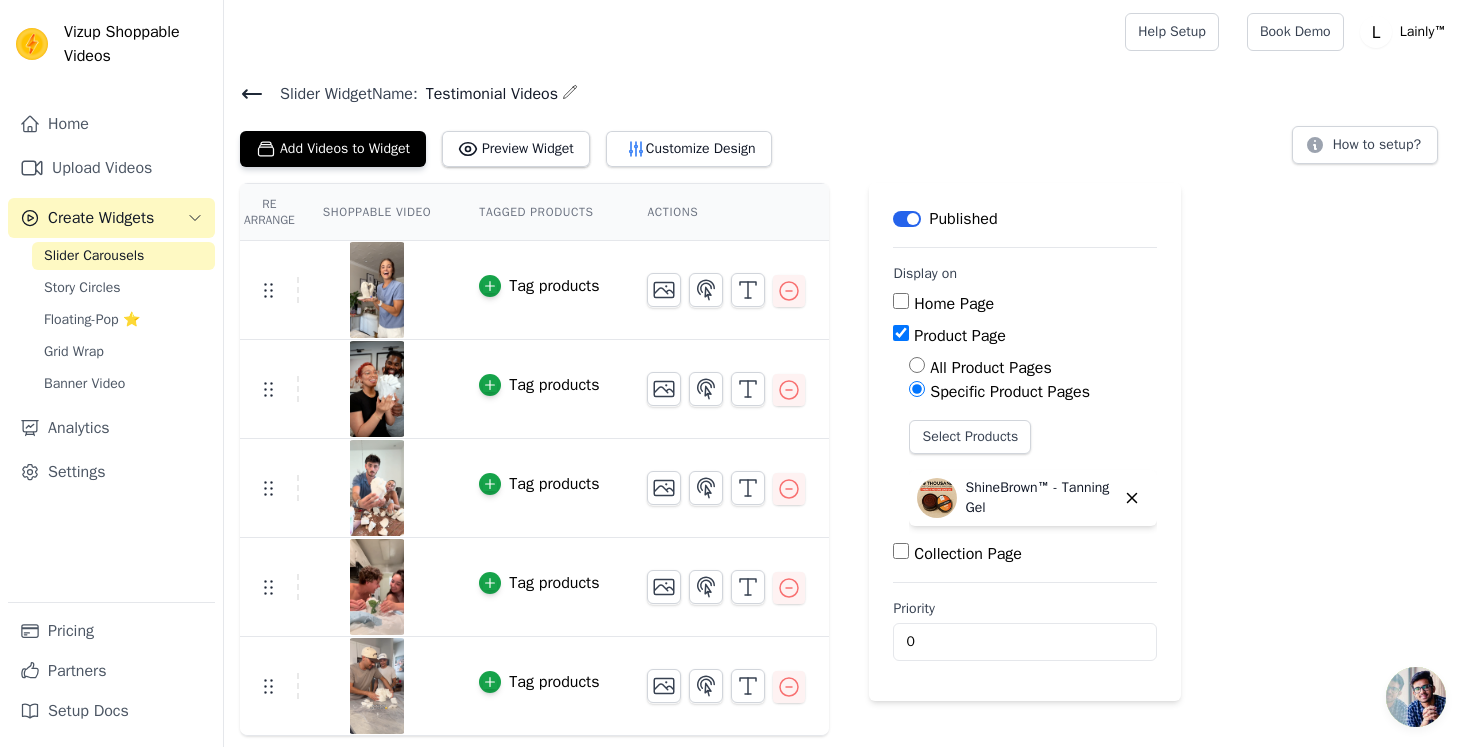 scroll, scrollTop: 0, scrollLeft: 0, axis: both 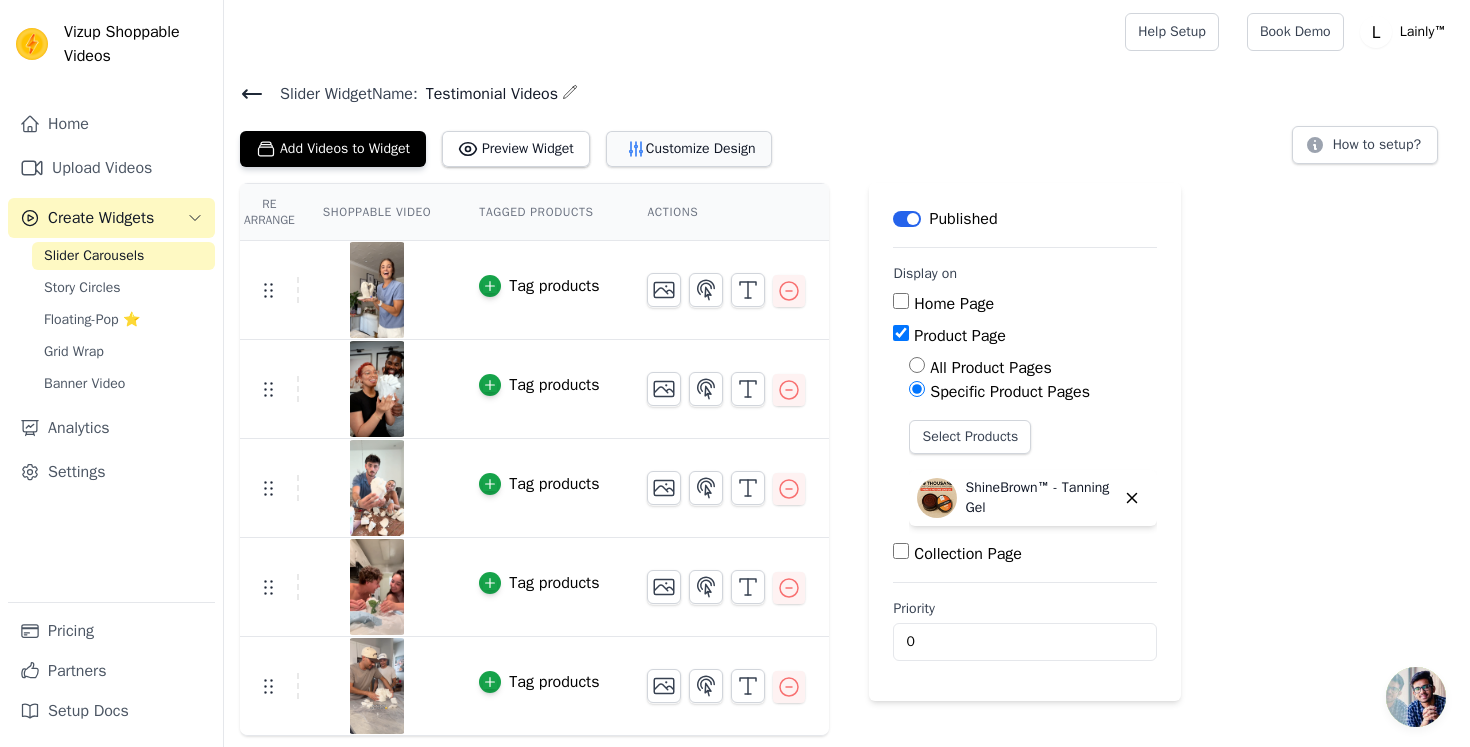 click on "Customize Design" at bounding box center [689, 149] 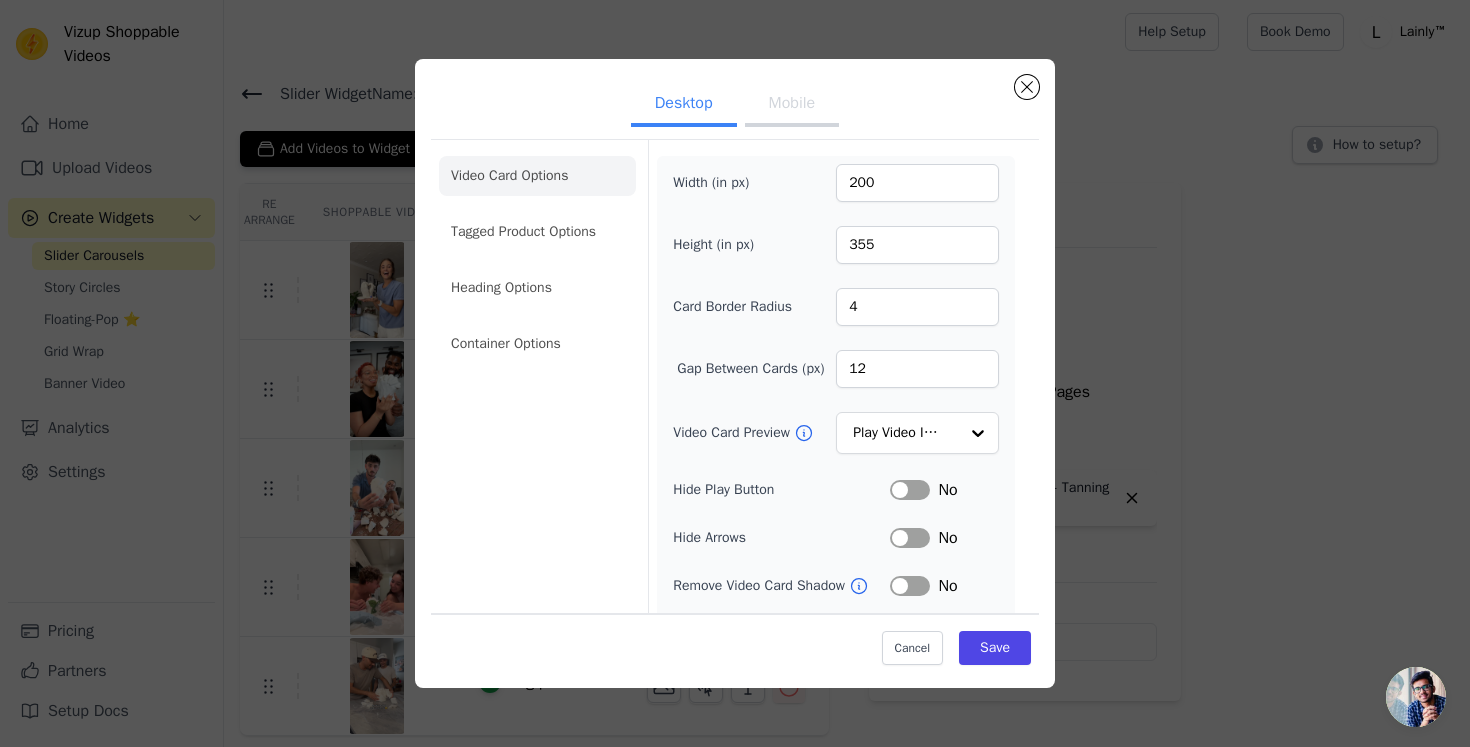 click on "Mobile" at bounding box center [792, 105] 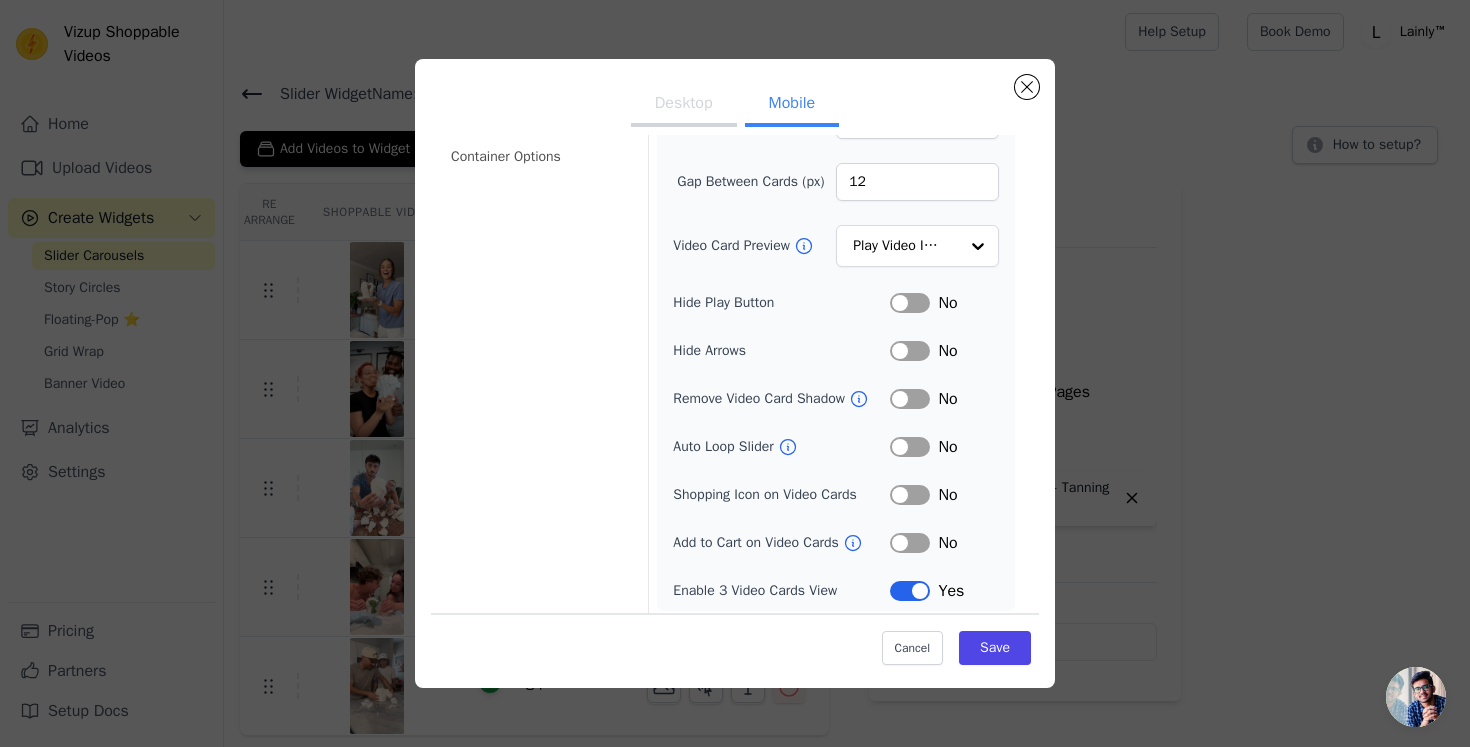 scroll, scrollTop: 195, scrollLeft: 0, axis: vertical 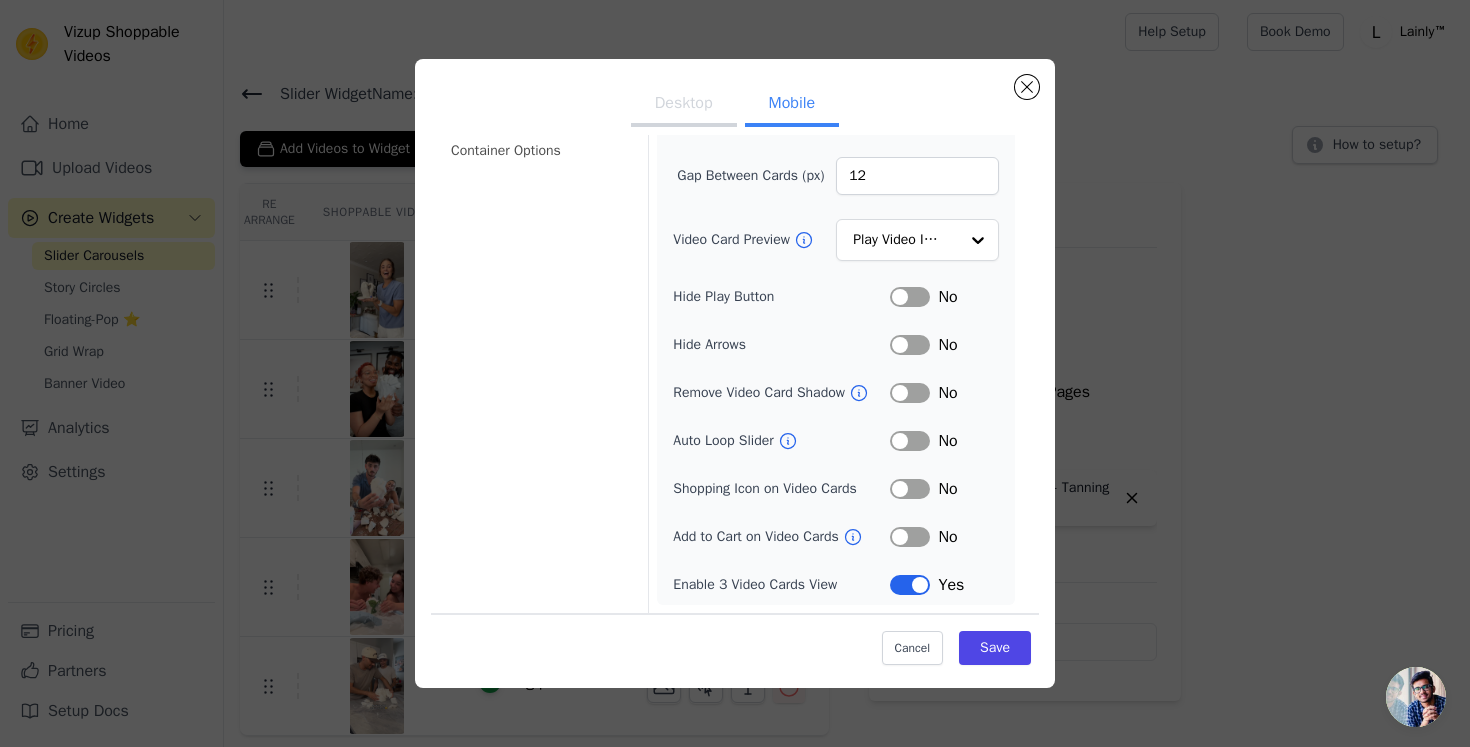 click on "Label" at bounding box center (910, 297) 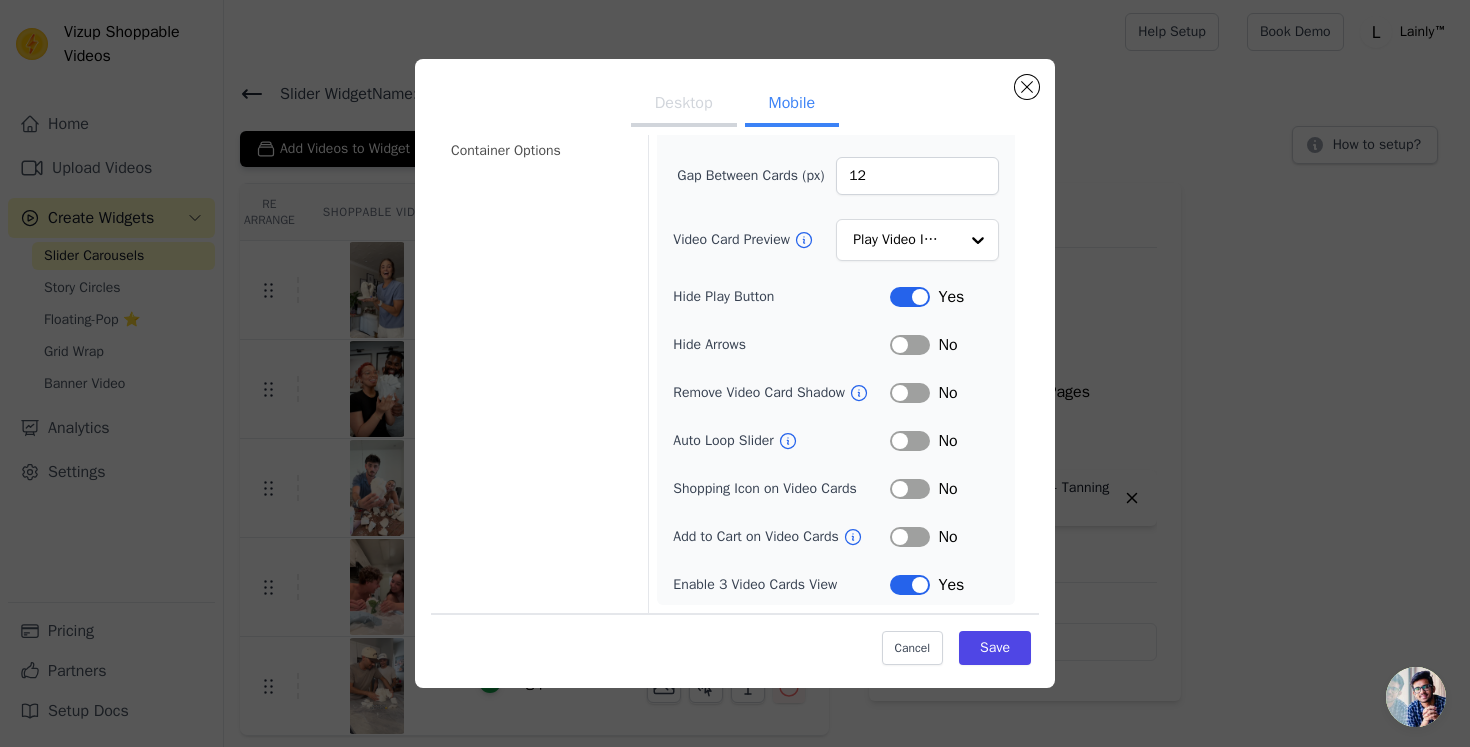 click 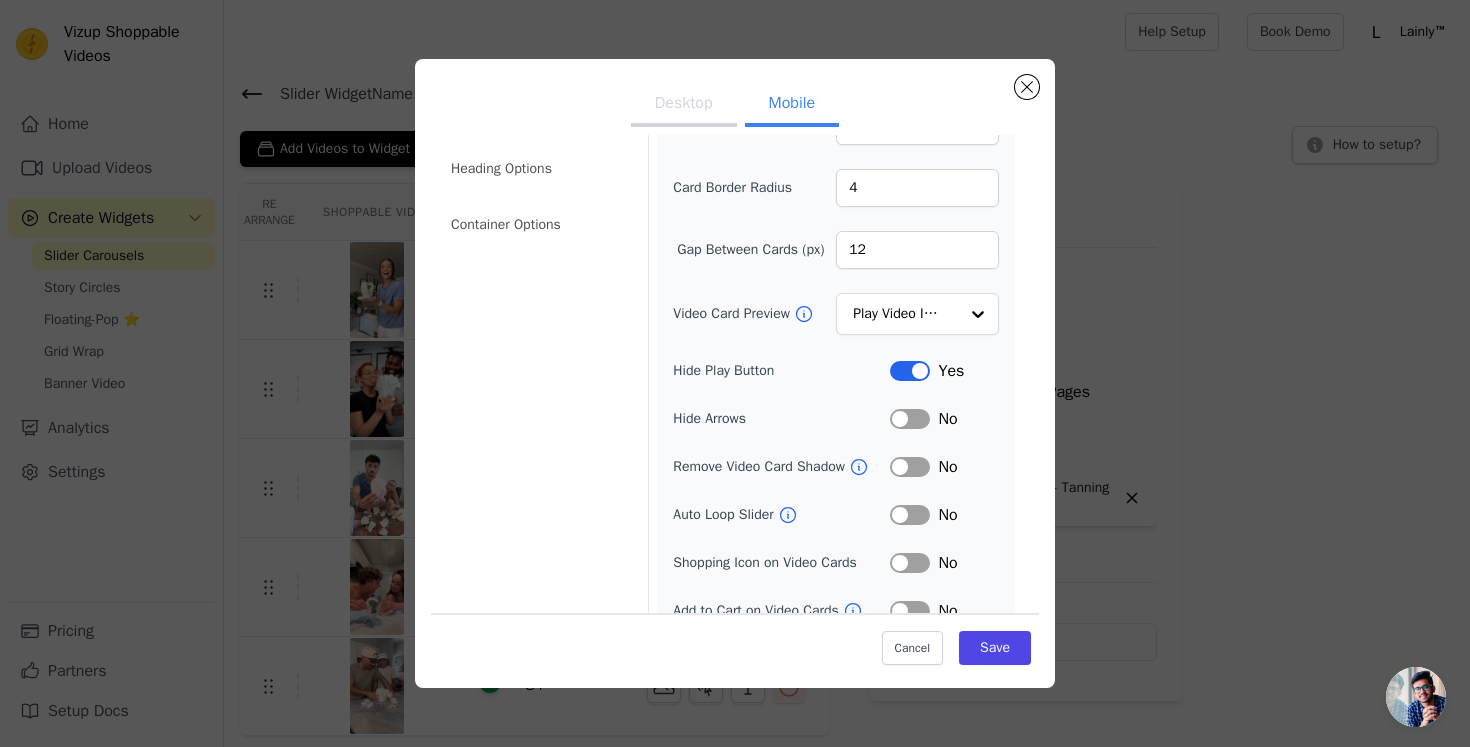 scroll, scrollTop: 97, scrollLeft: 0, axis: vertical 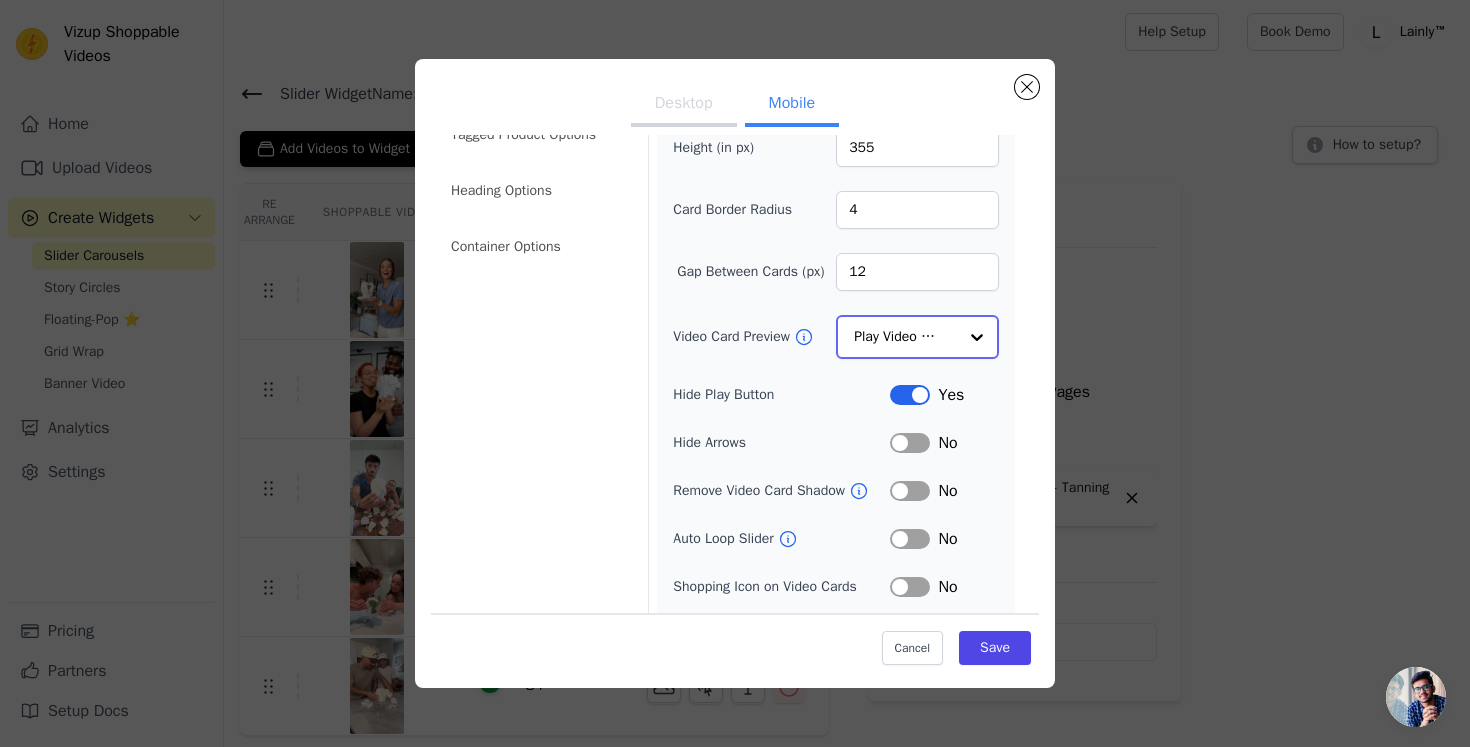click on "Video Card Preview" 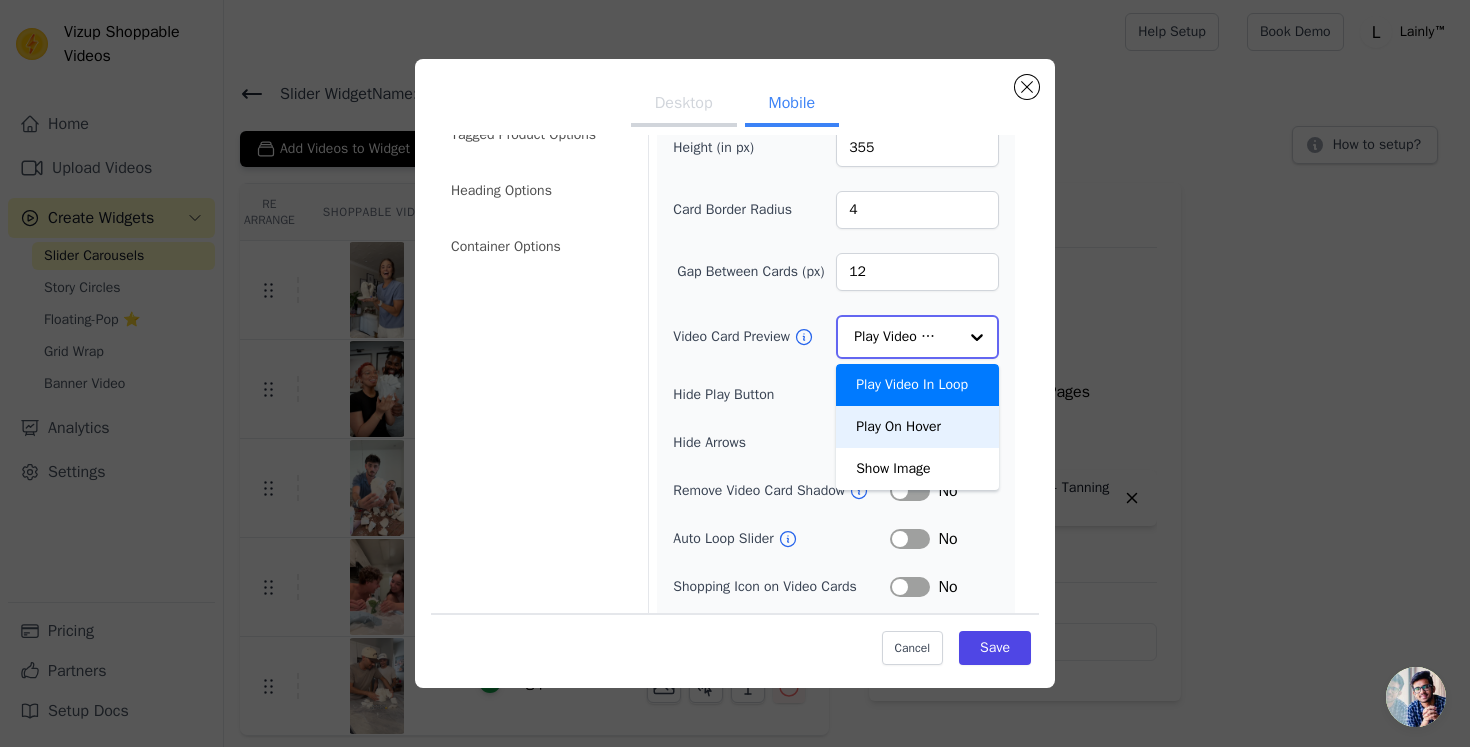 click on "Play On Hover" at bounding box center (917, 427) 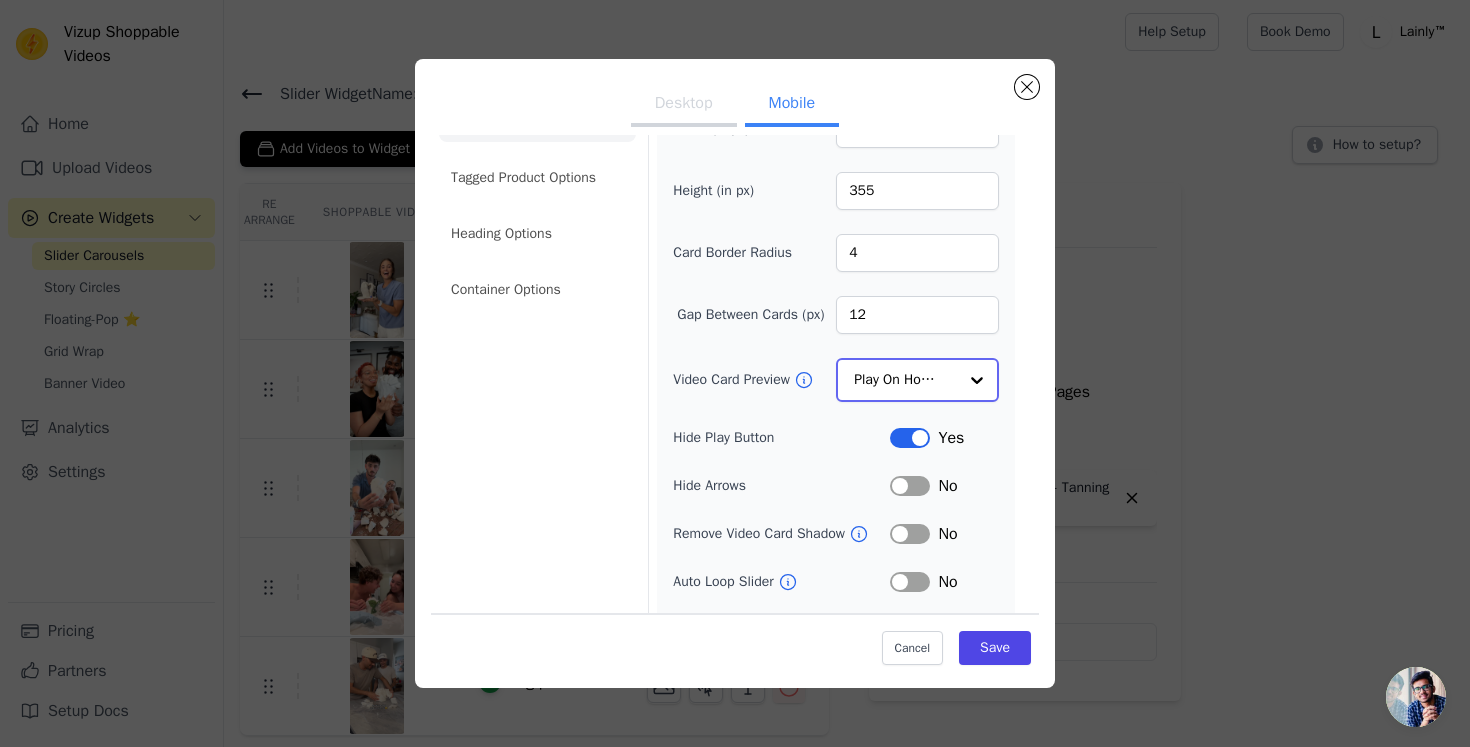 scroll, scrollTop: 37, scrollLeft: 0, axis: vertical 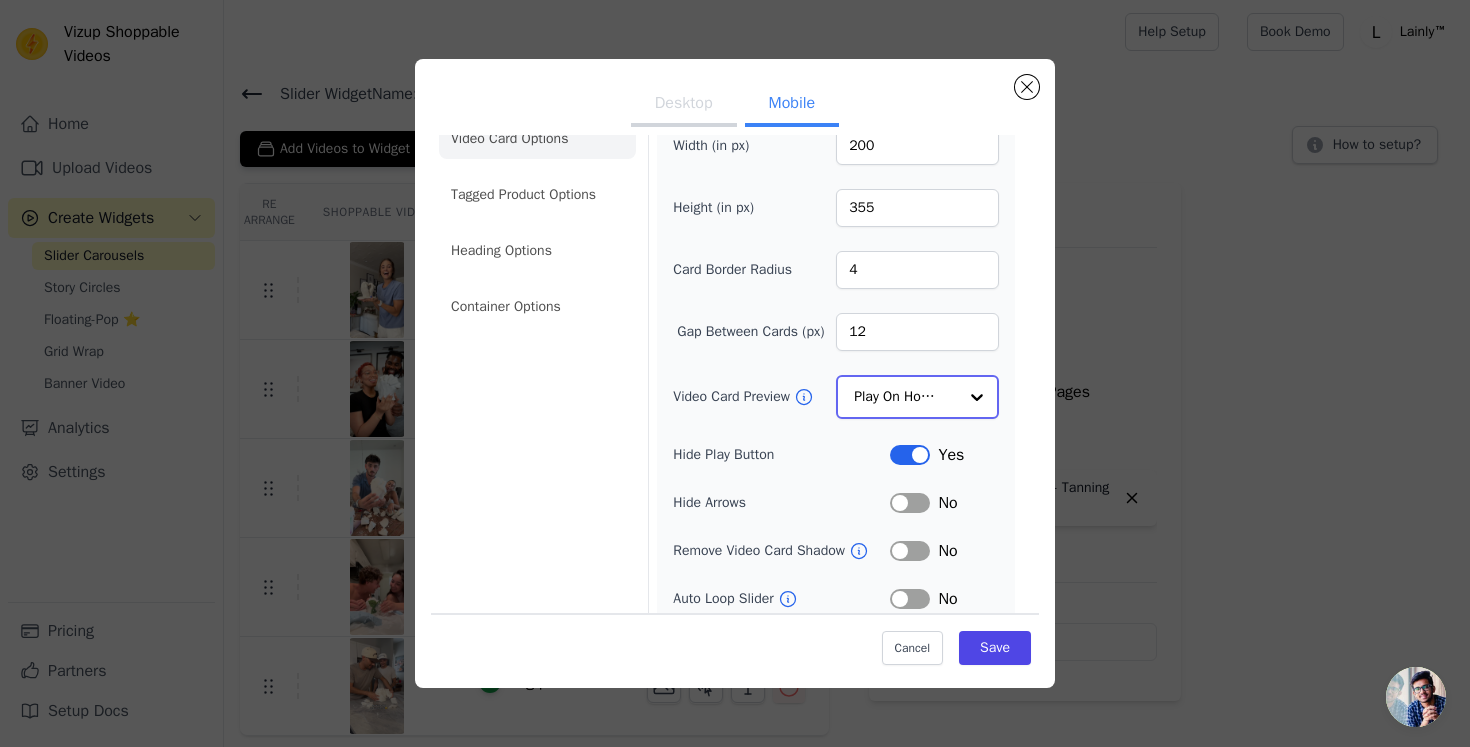 click on "Video Card Preview" 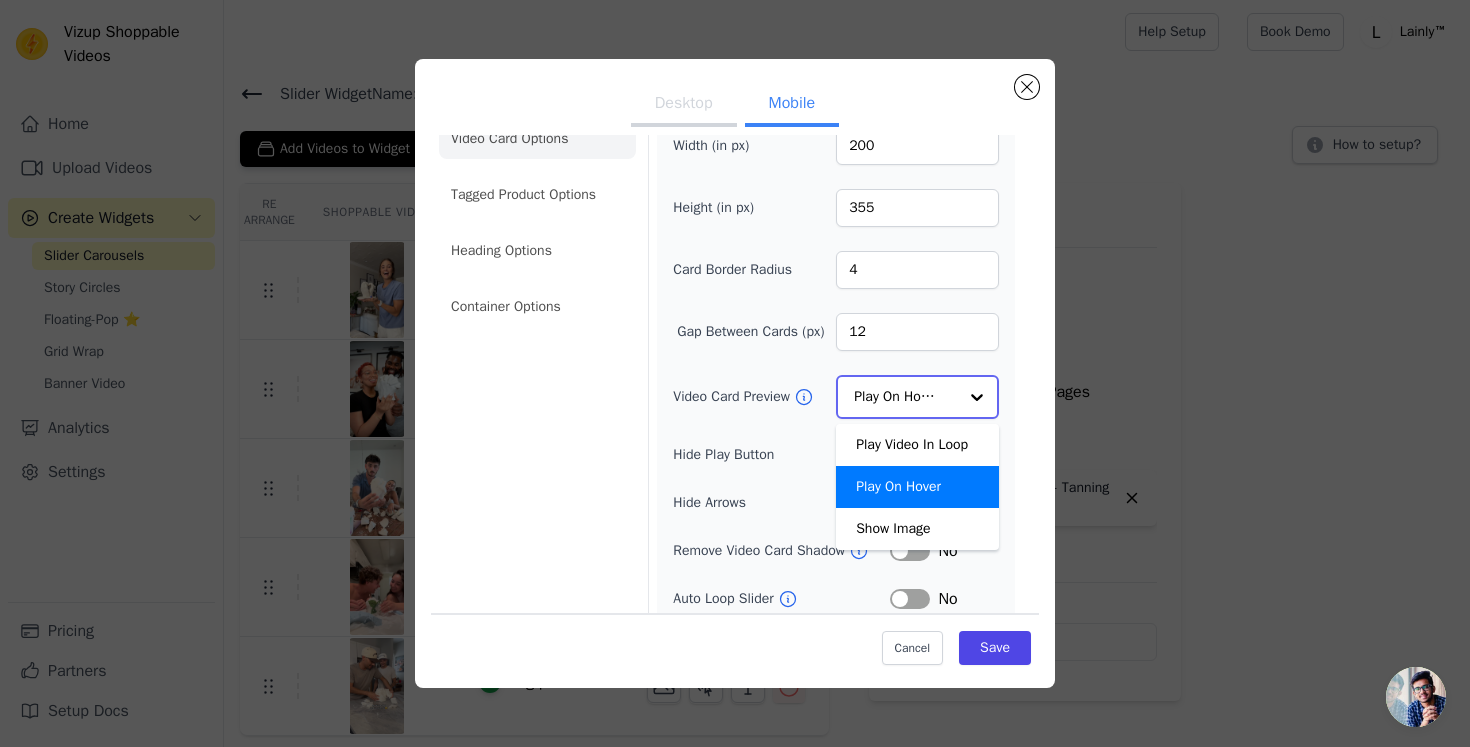 click on "Play Video In Loop" at bounding box center (917, 445) 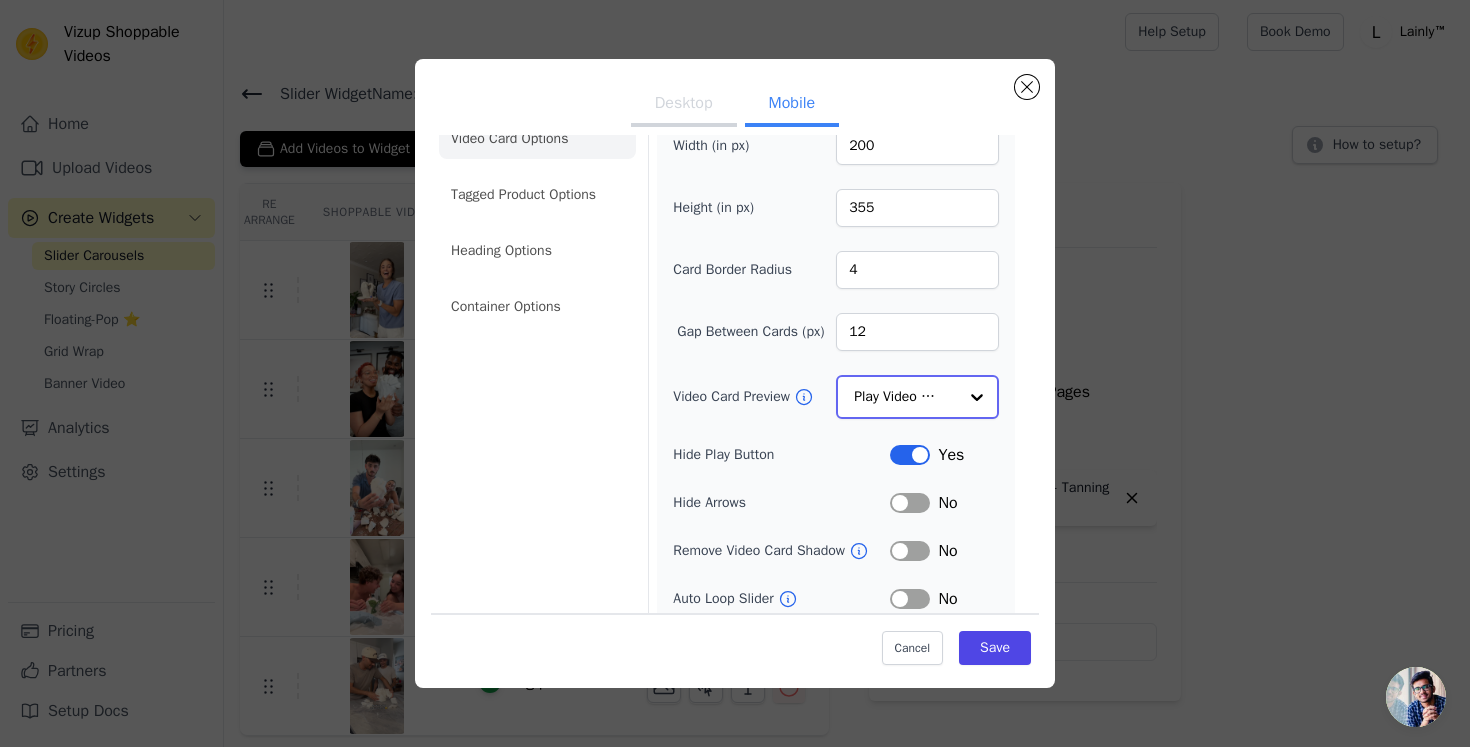 scroll, scrollTop: 0, scrollLeft: 0, axis: both 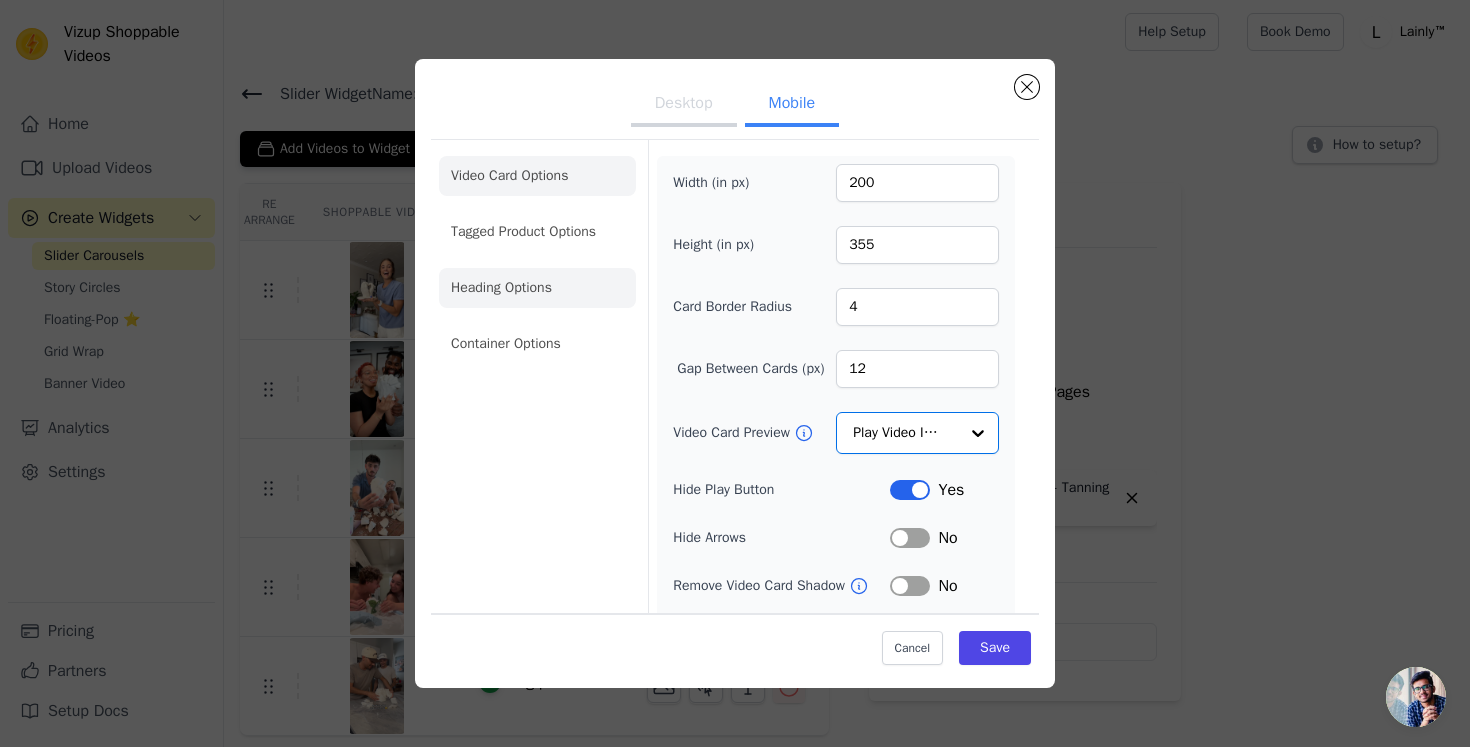 click on "Heading Options" 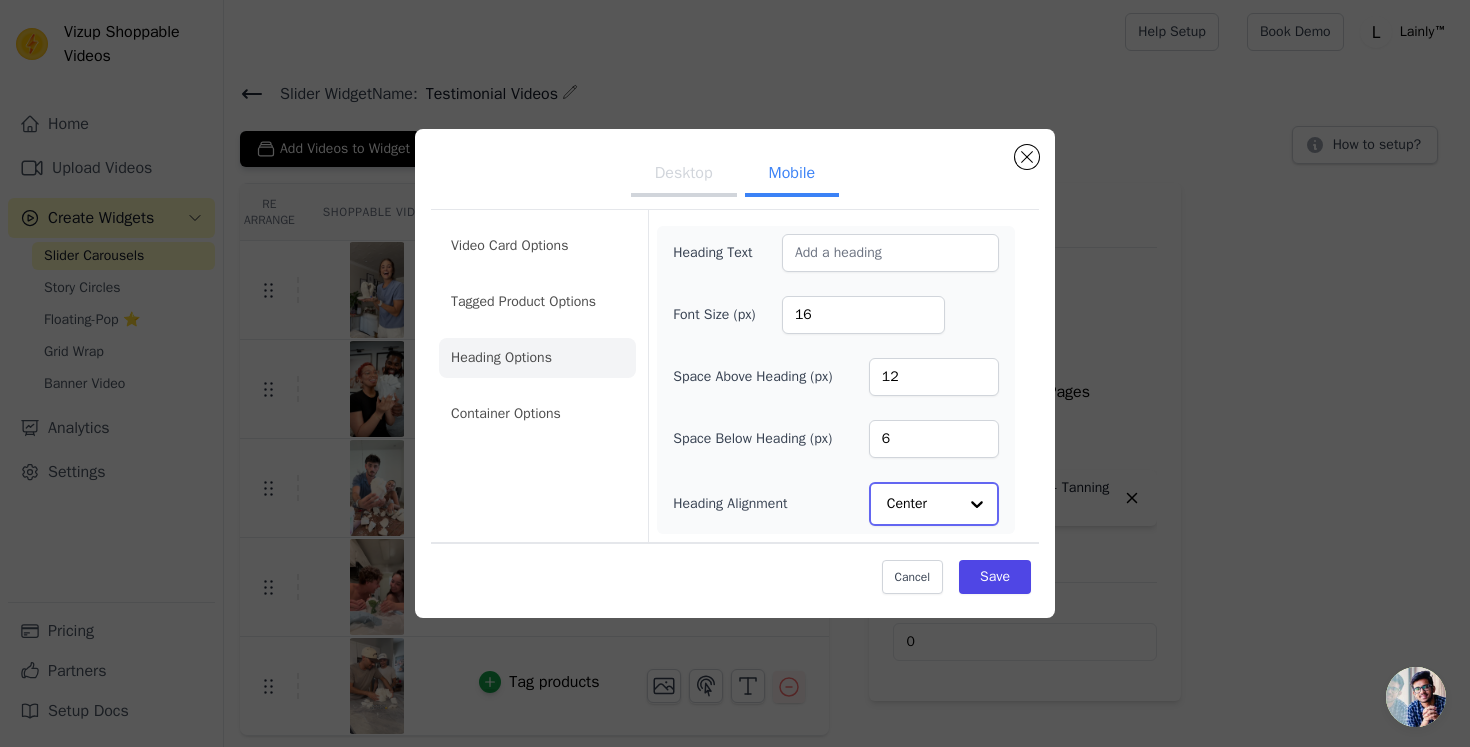 click on "Heading Alignment" 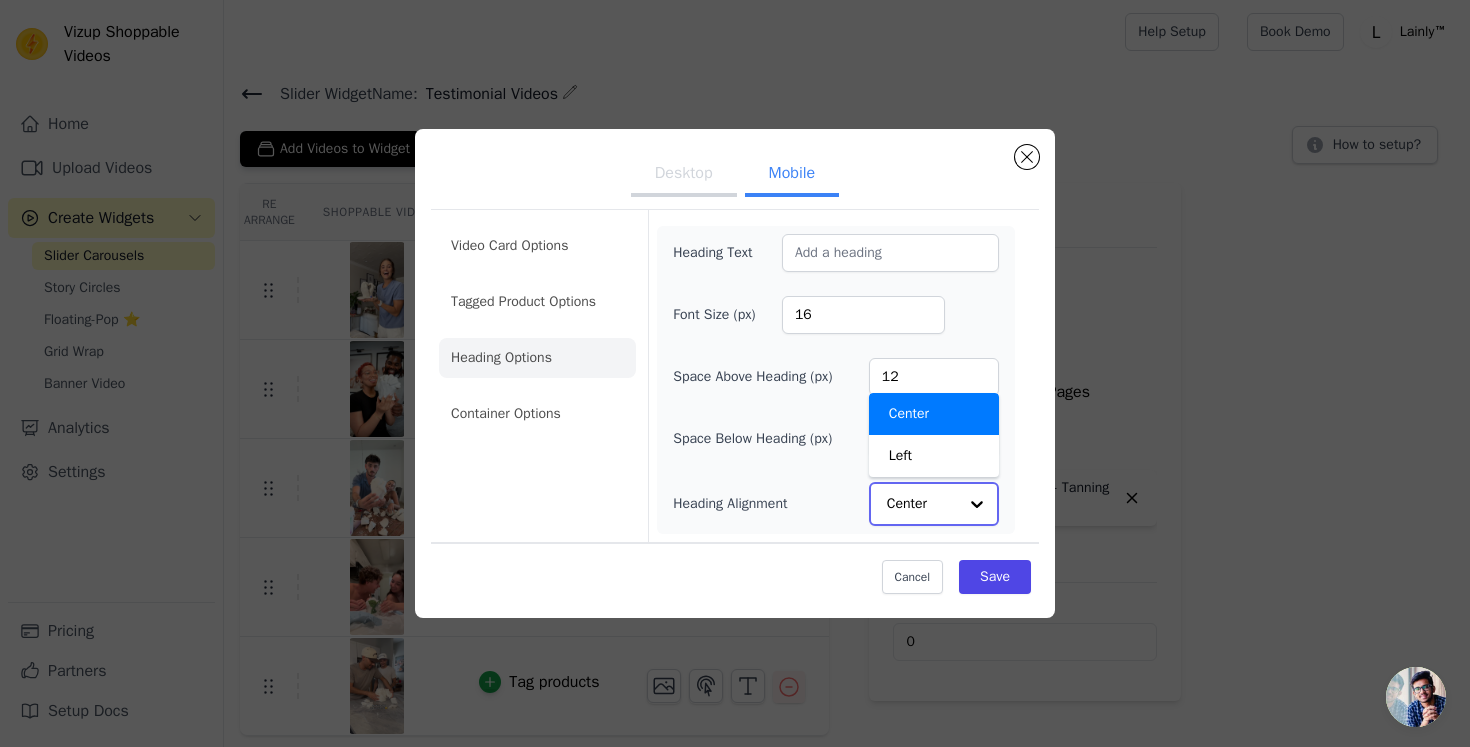 click on "Heading Alignment" 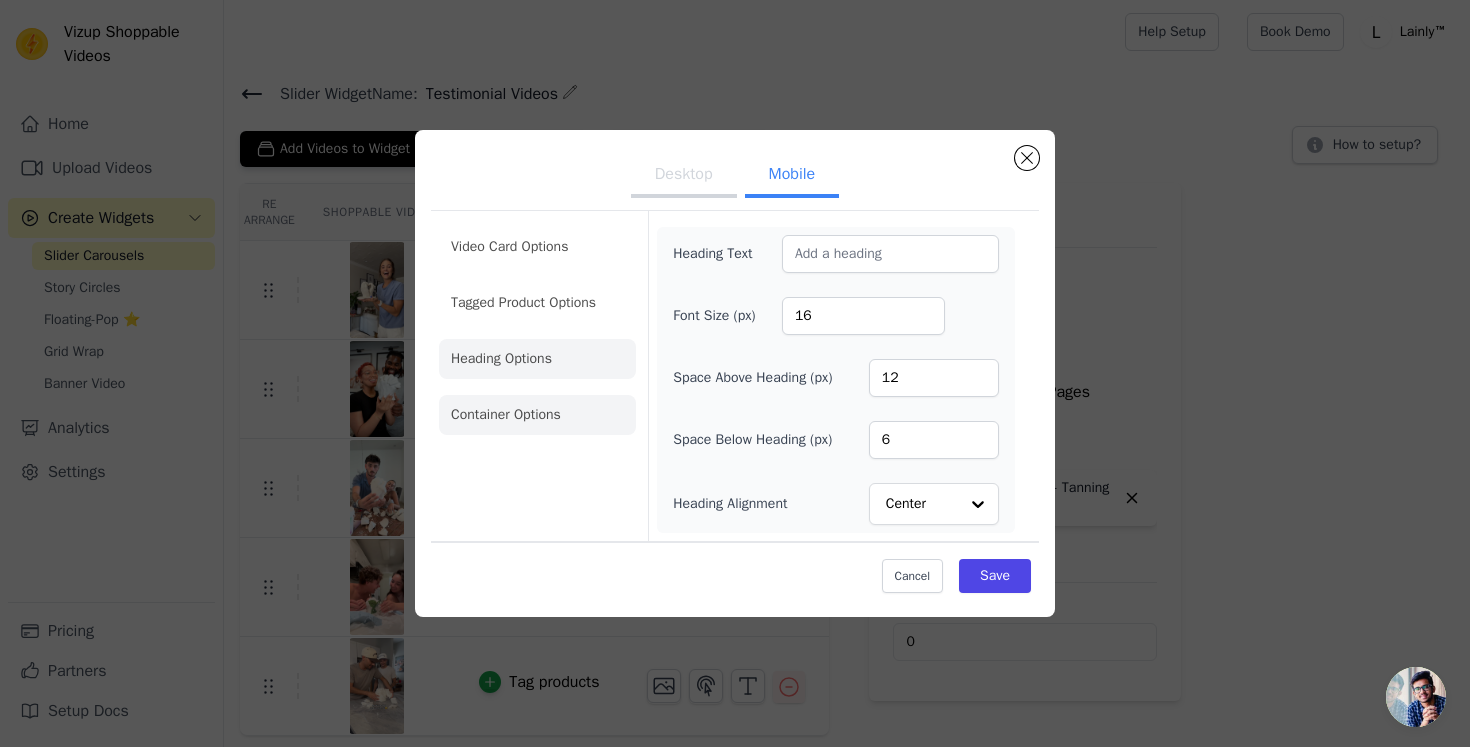 click on "Container Options" 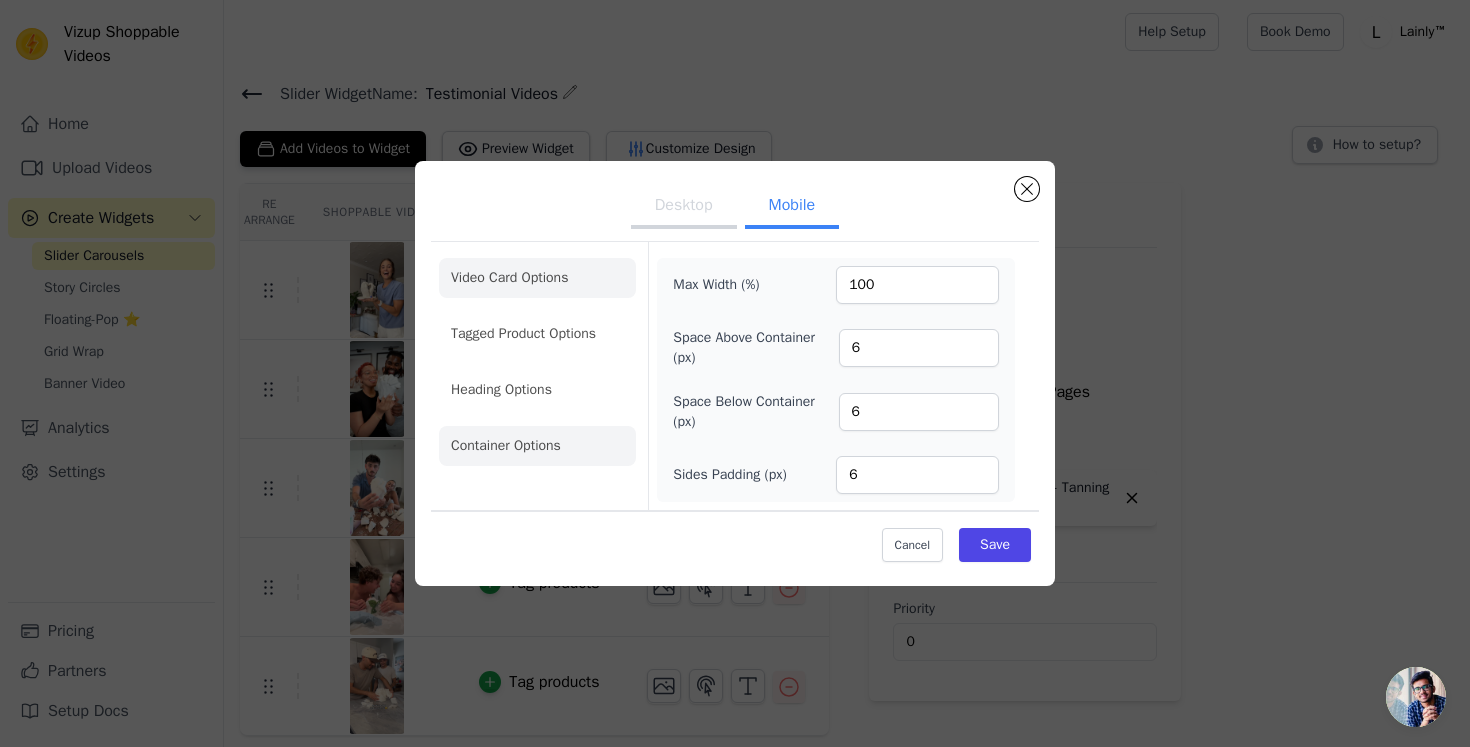 click on "Video Card Options" 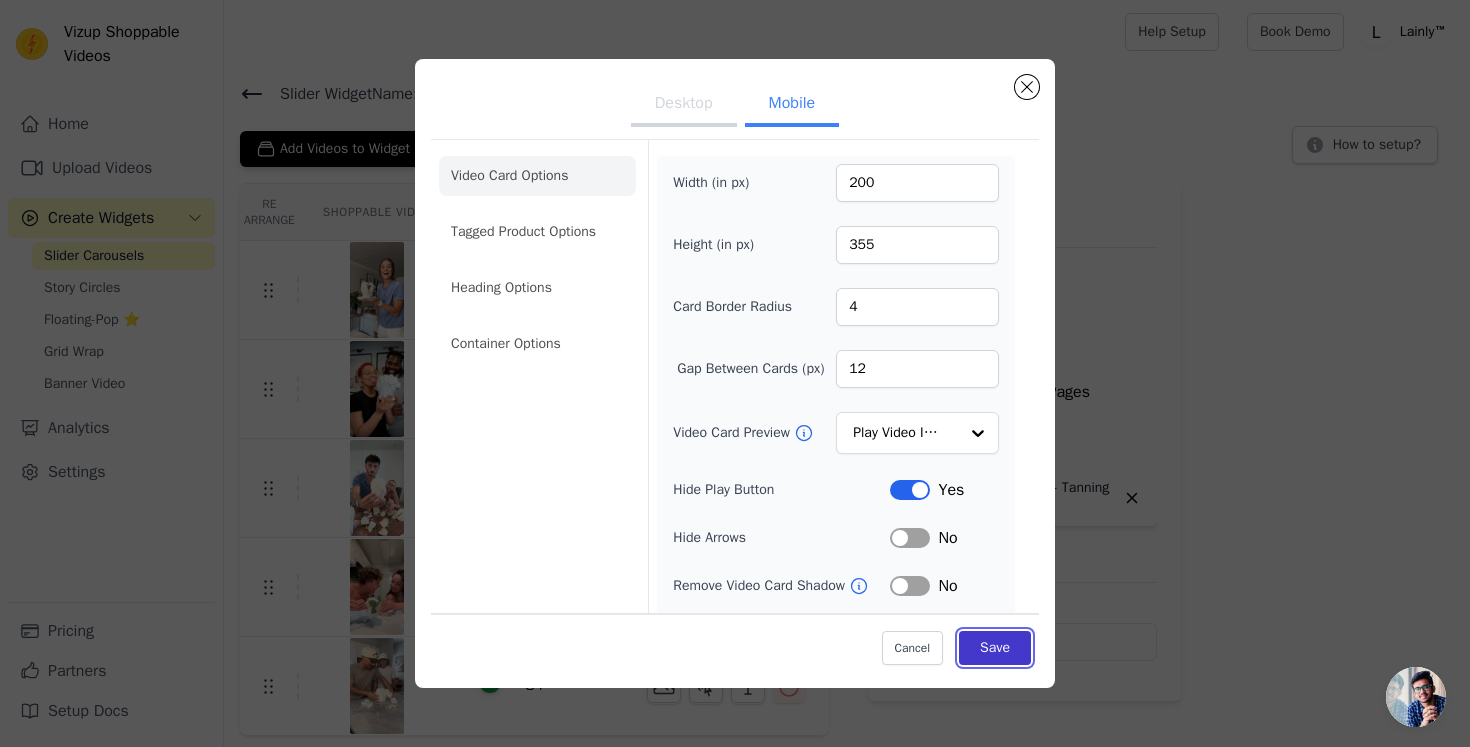 click on "Save" at bounding box center (995, 647) 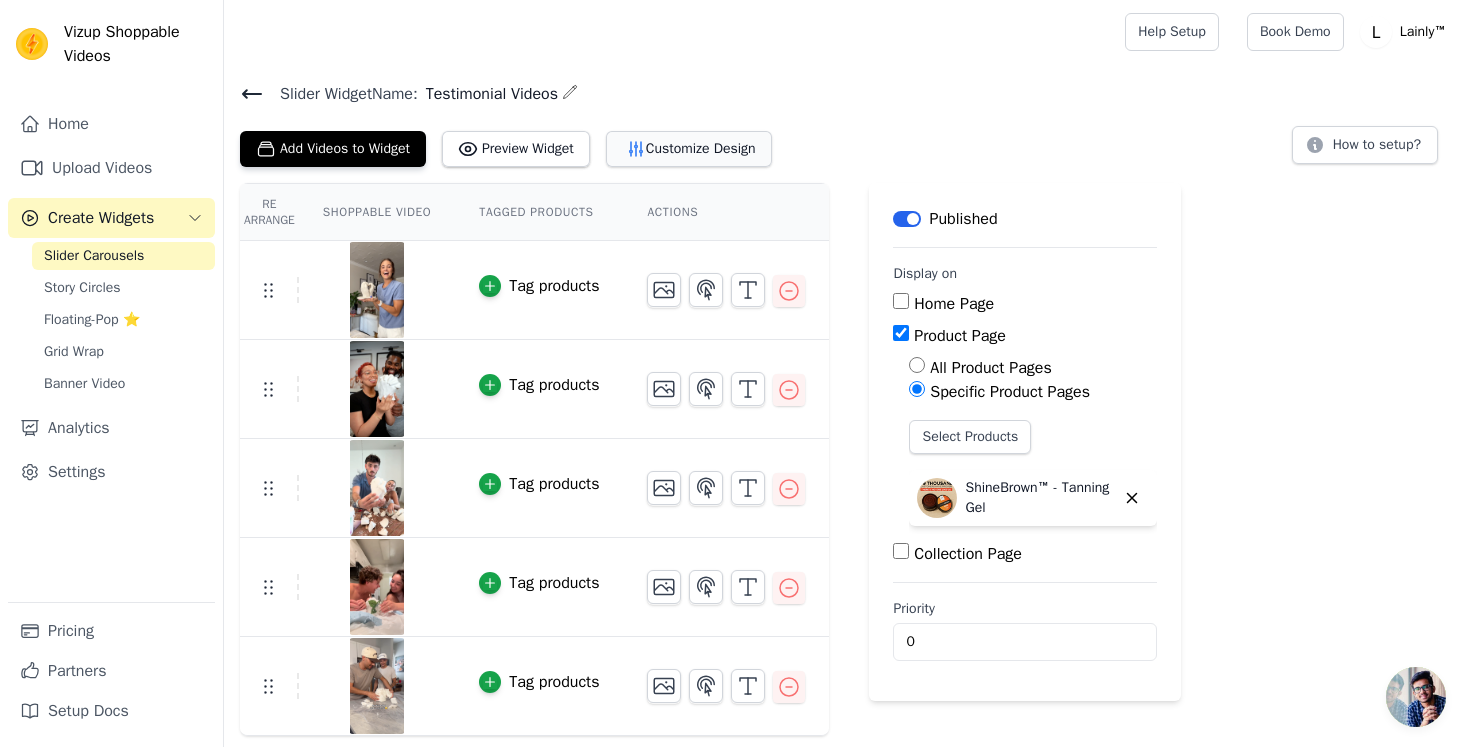 click on "Customize Design" at bounding box center [689, 149] 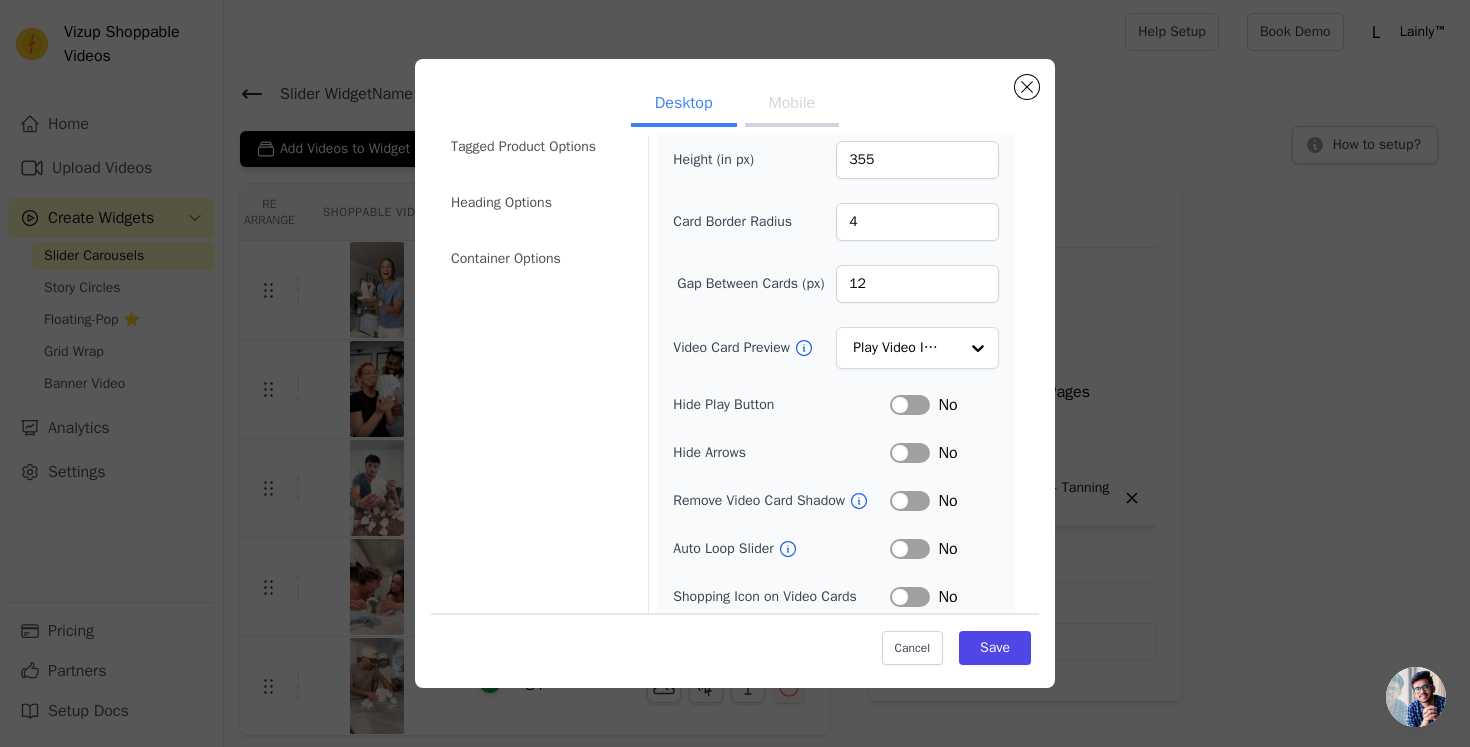 scroll, scrollTop: 90, scrollLeft: 0, axis: vertical 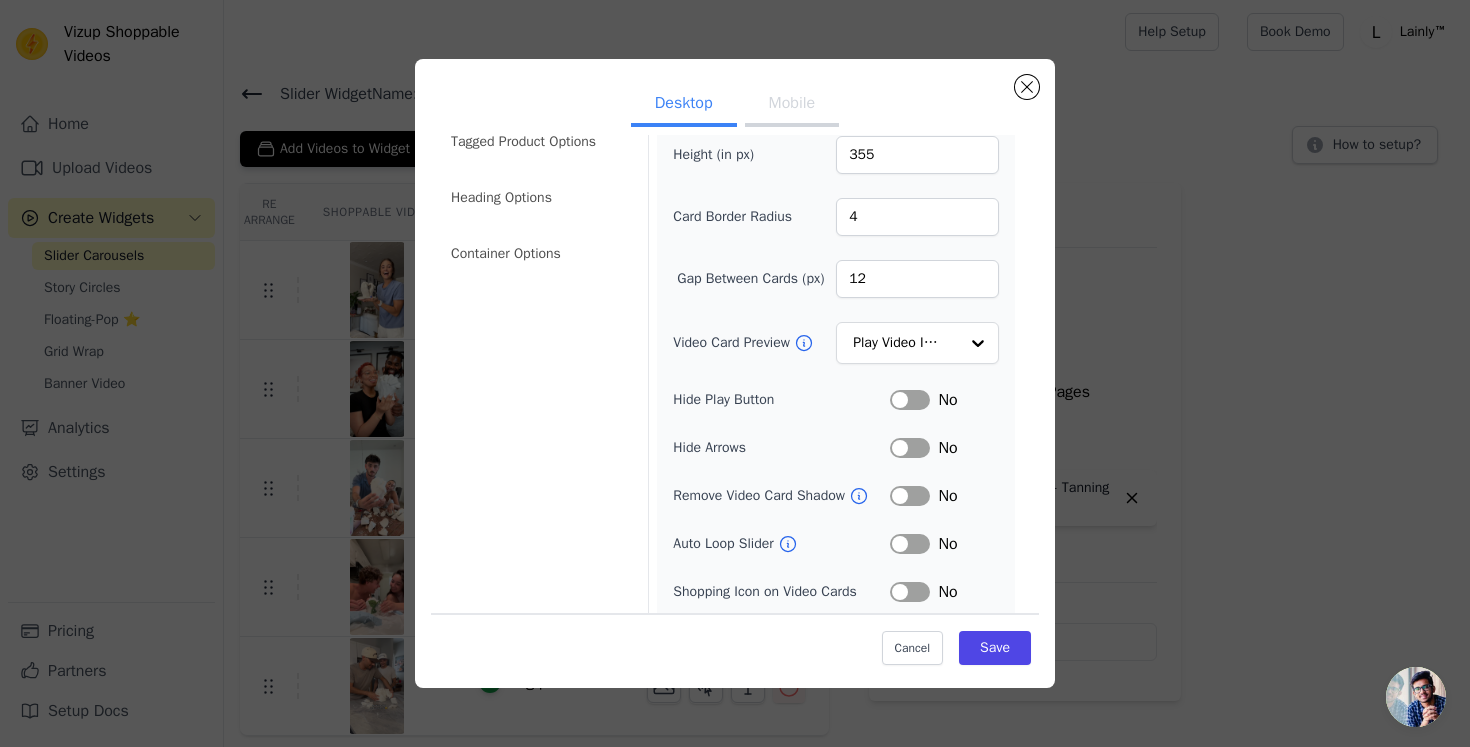 click on "Mobile" at bounding box center (792, 105) 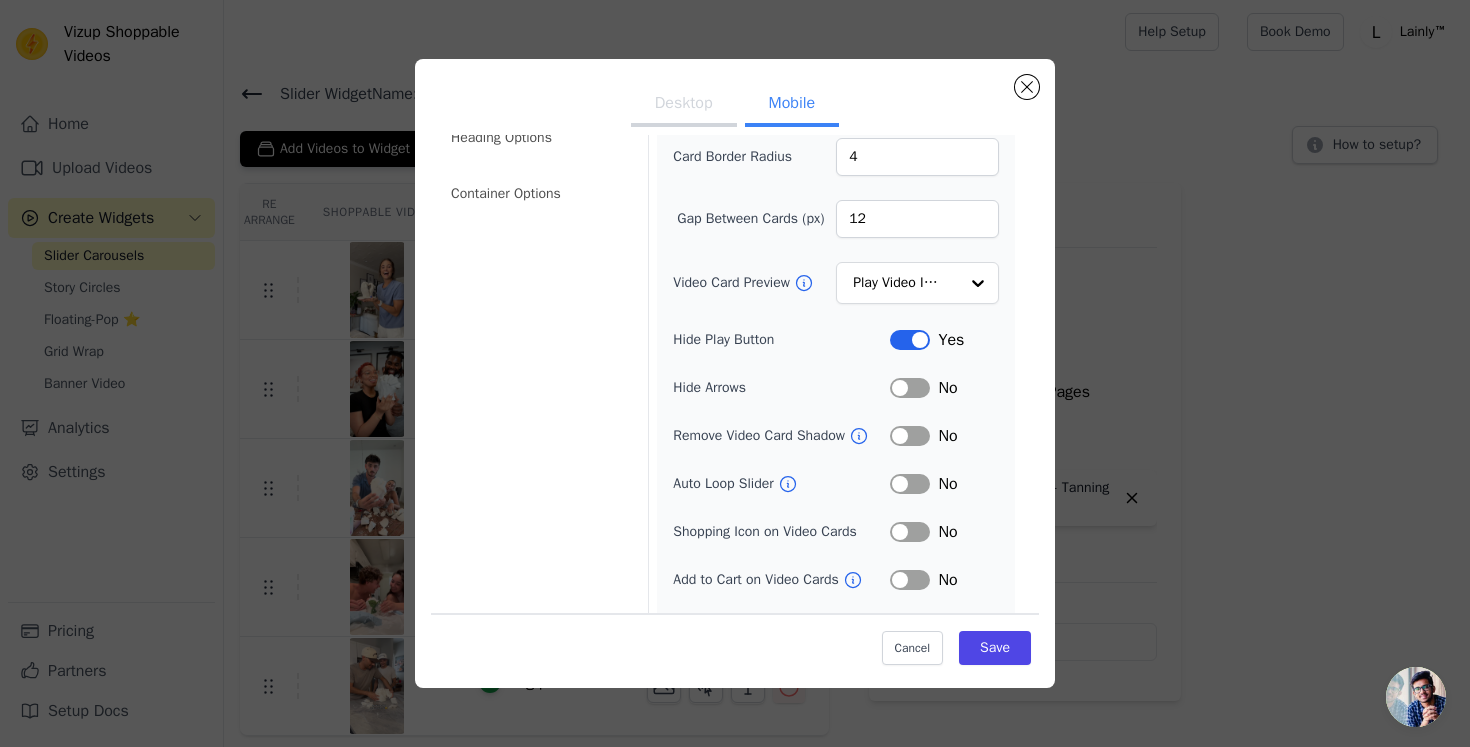 scroll, scrollTop: 195, scrollLeft: 0, axis: vertical 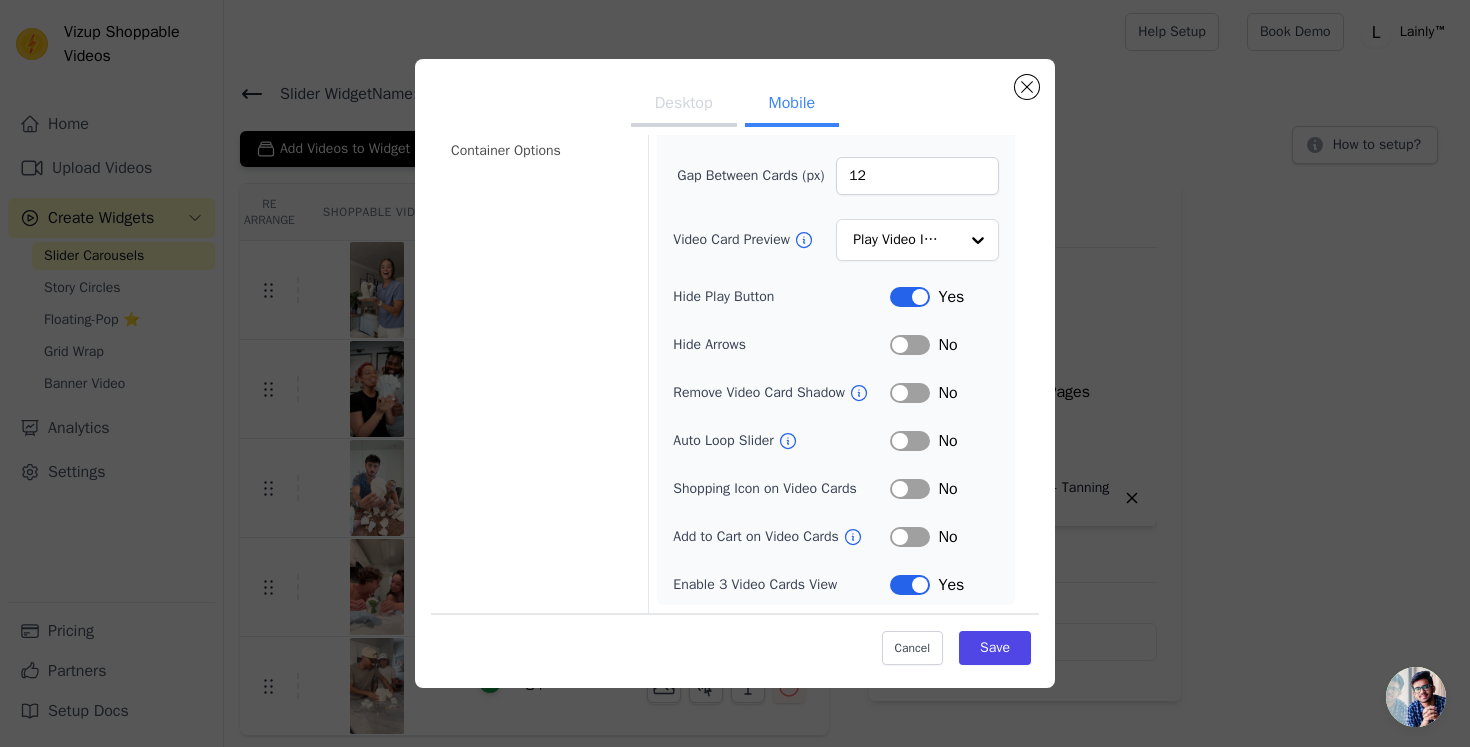 click on "Label" at bounding box center [910, 441] 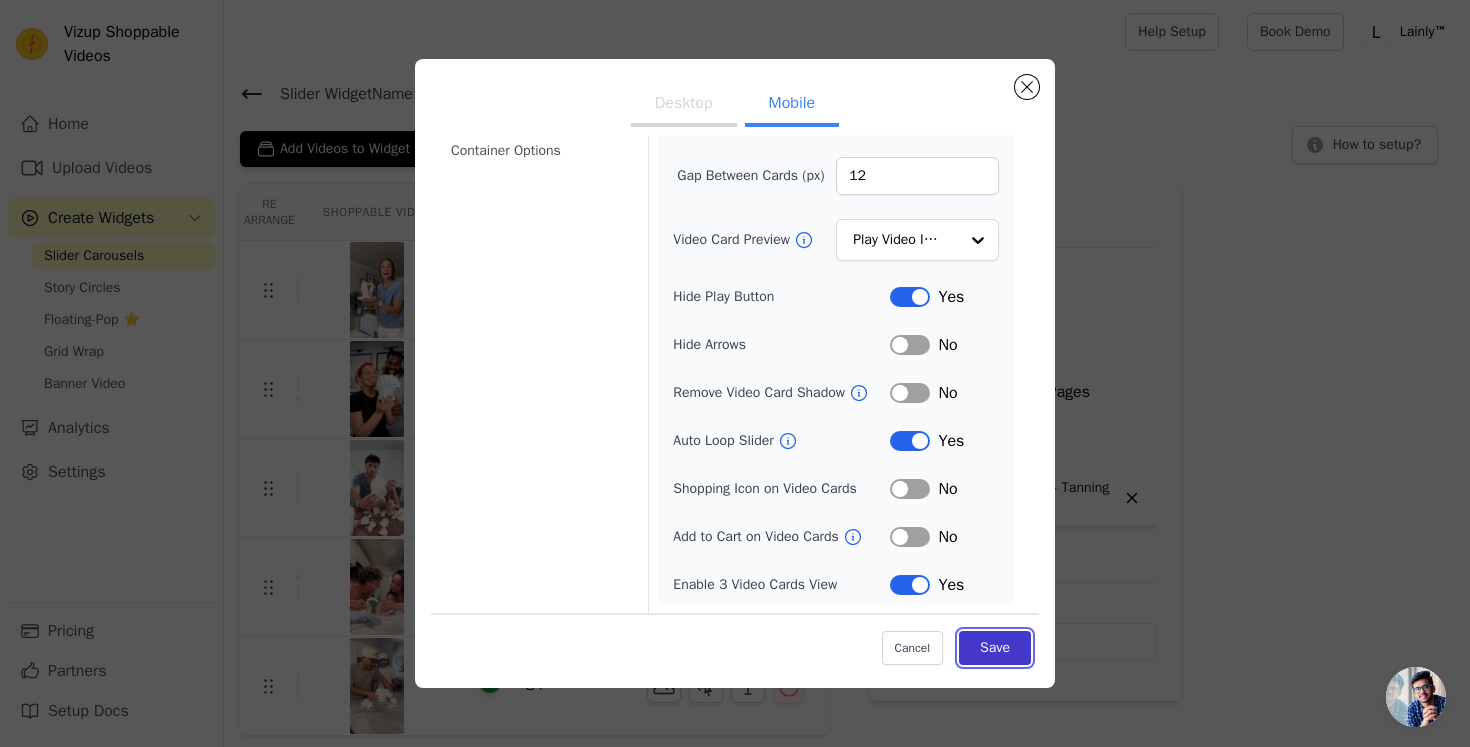 click on "Save" at bounding box center [995, 647] 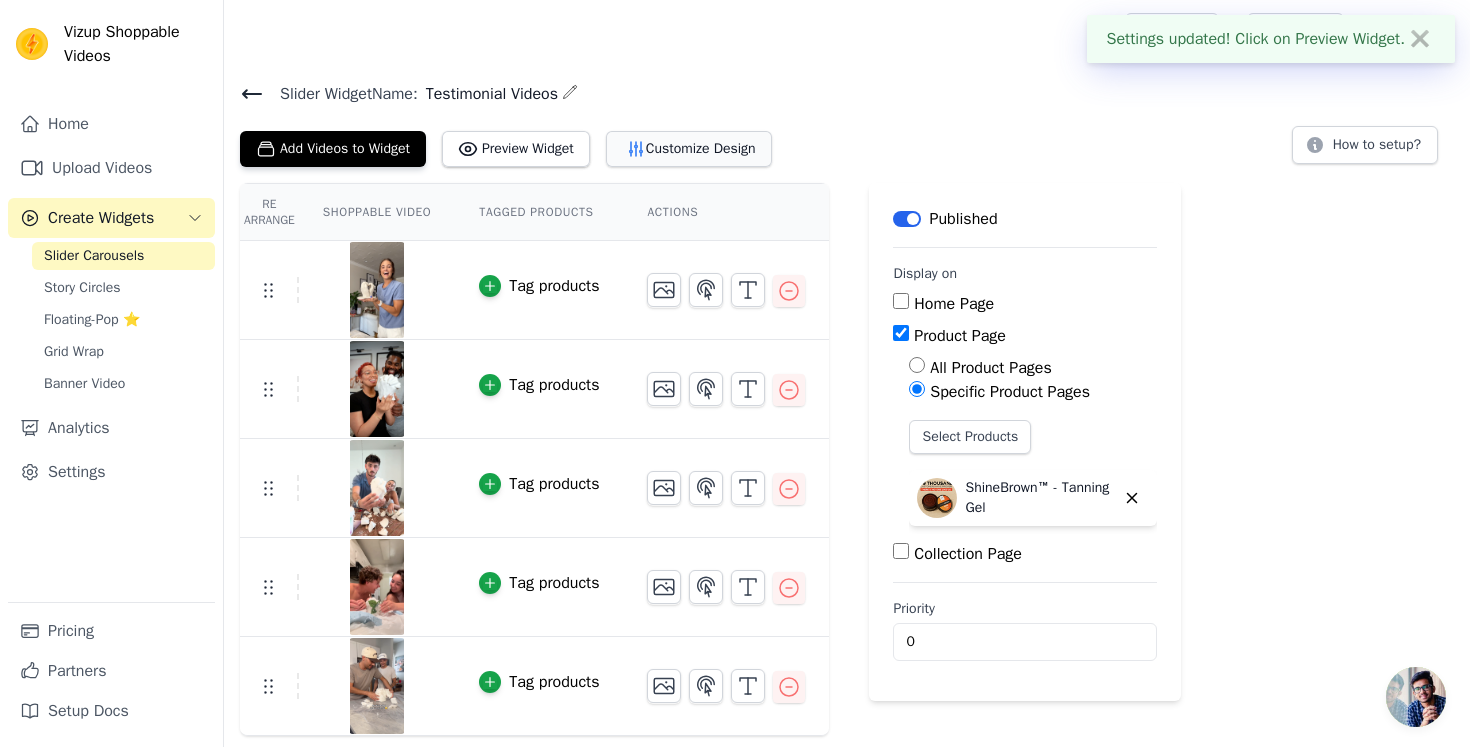 click on "Customize Design" at bounding box center (689, 149) 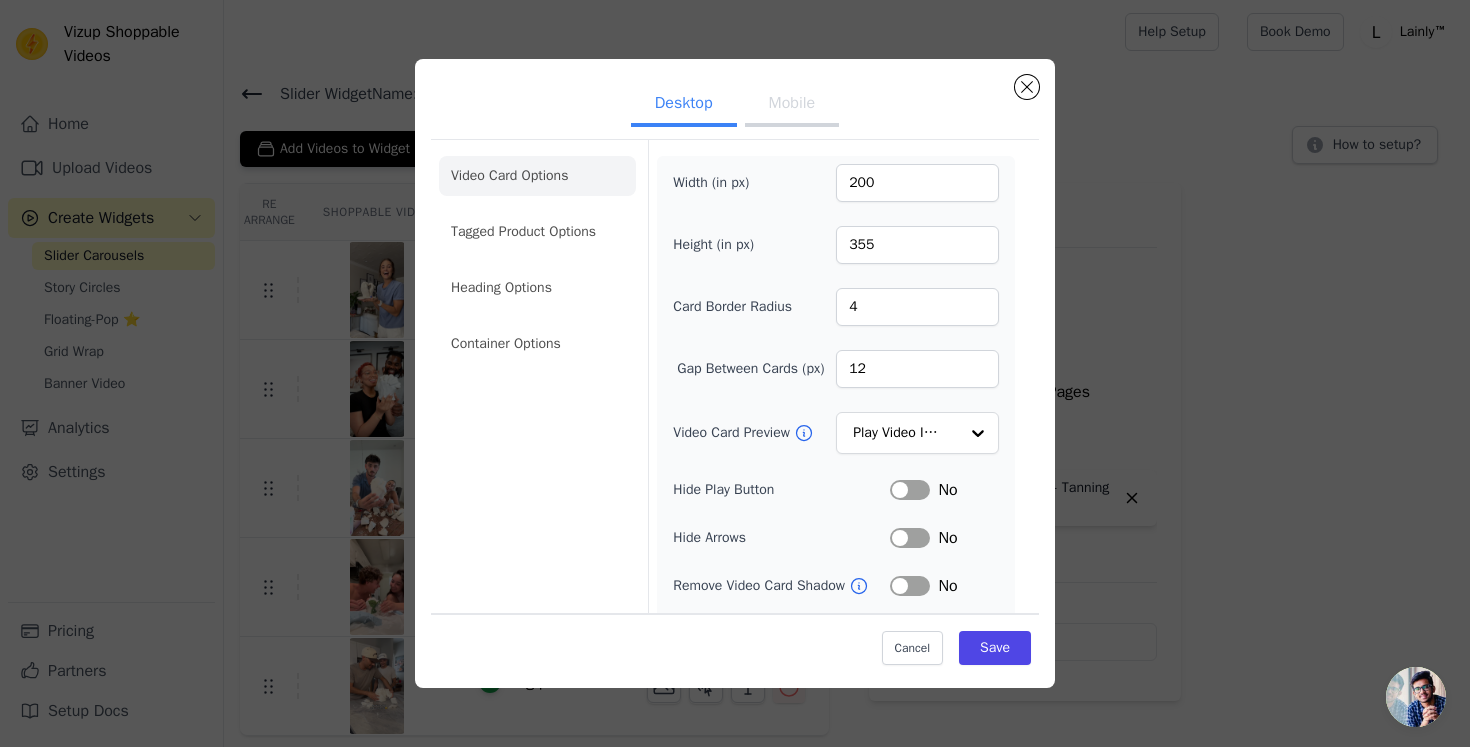 scroll, scrollTop: 147, scrollLeft: 0, axis: vertical 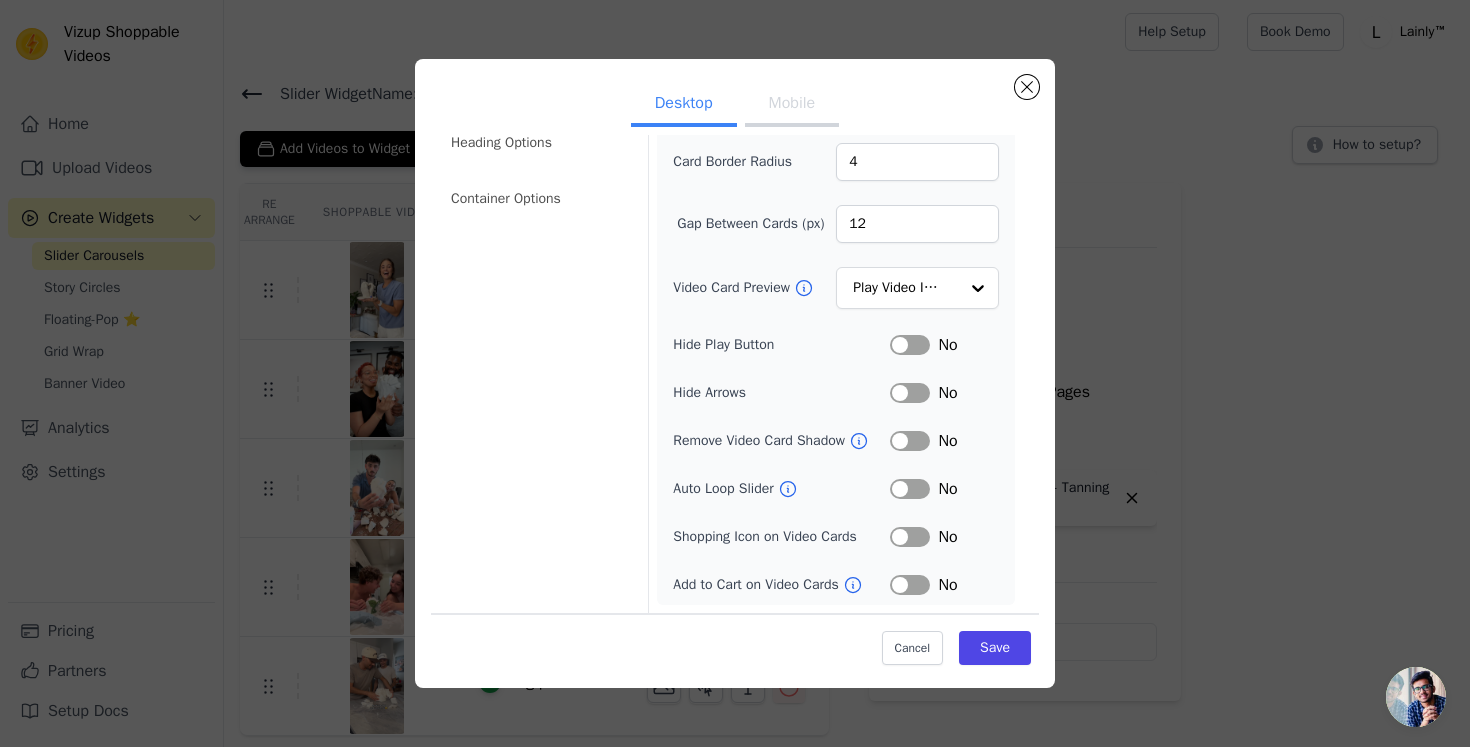 click on "Label" at bounding box center [910, 345] 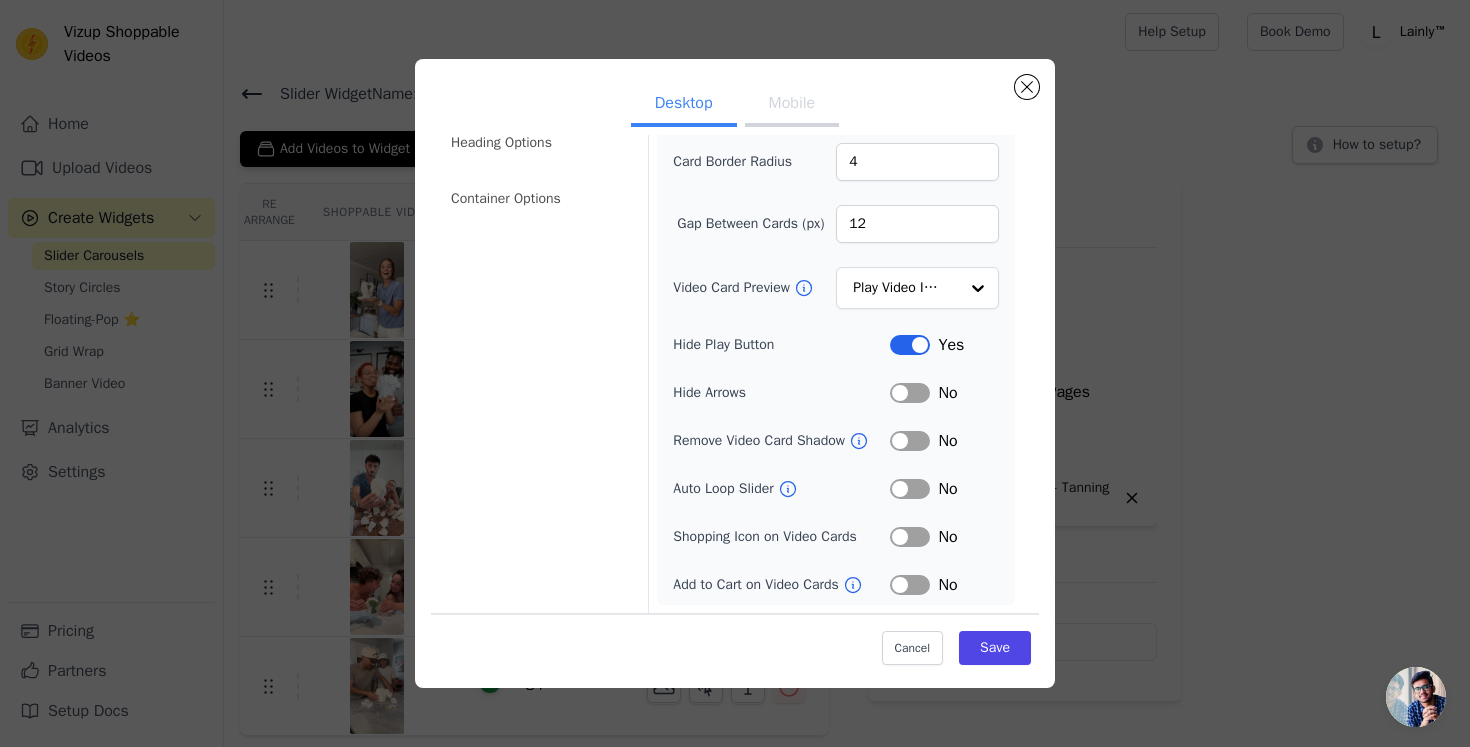click on "Label" at bounding box center [910, 489] 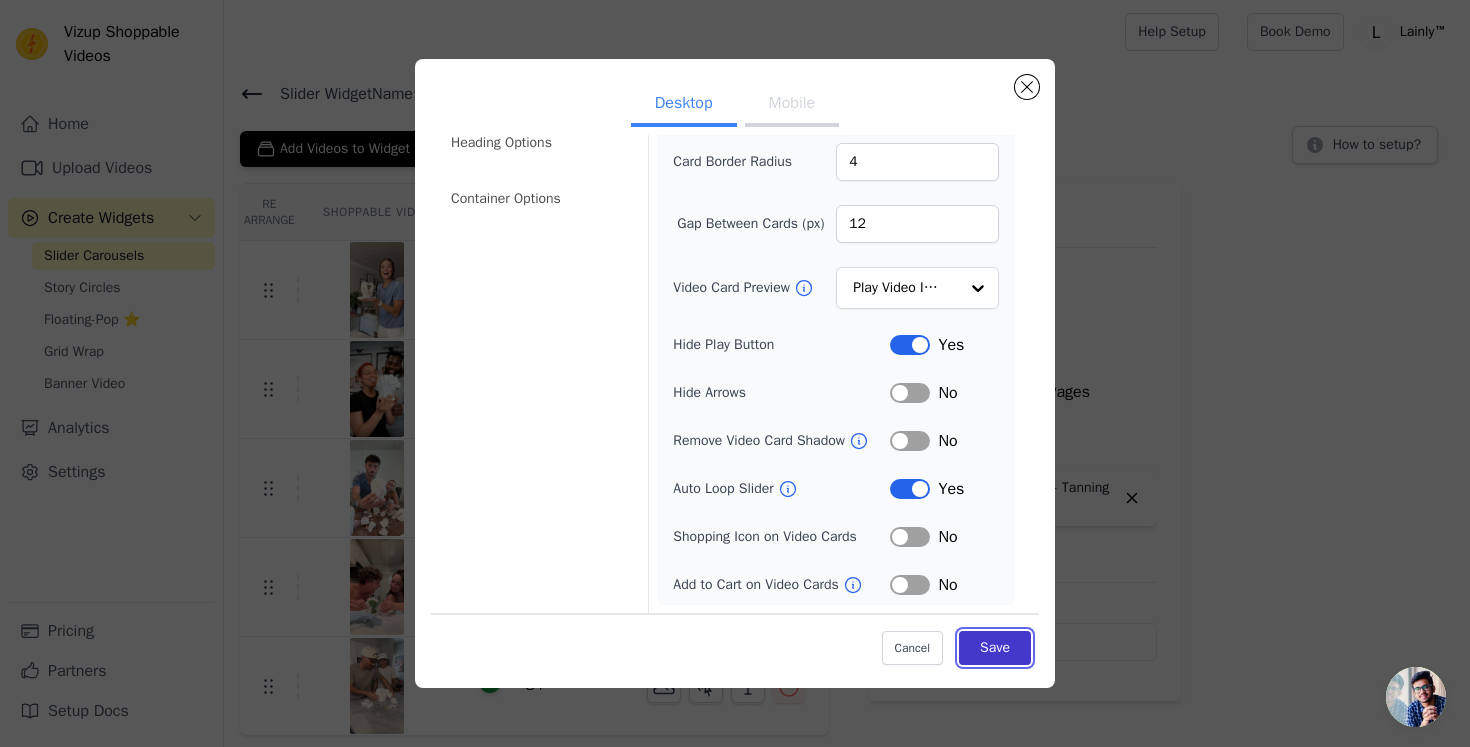 click on "Save" at bounding box center (995, 647) 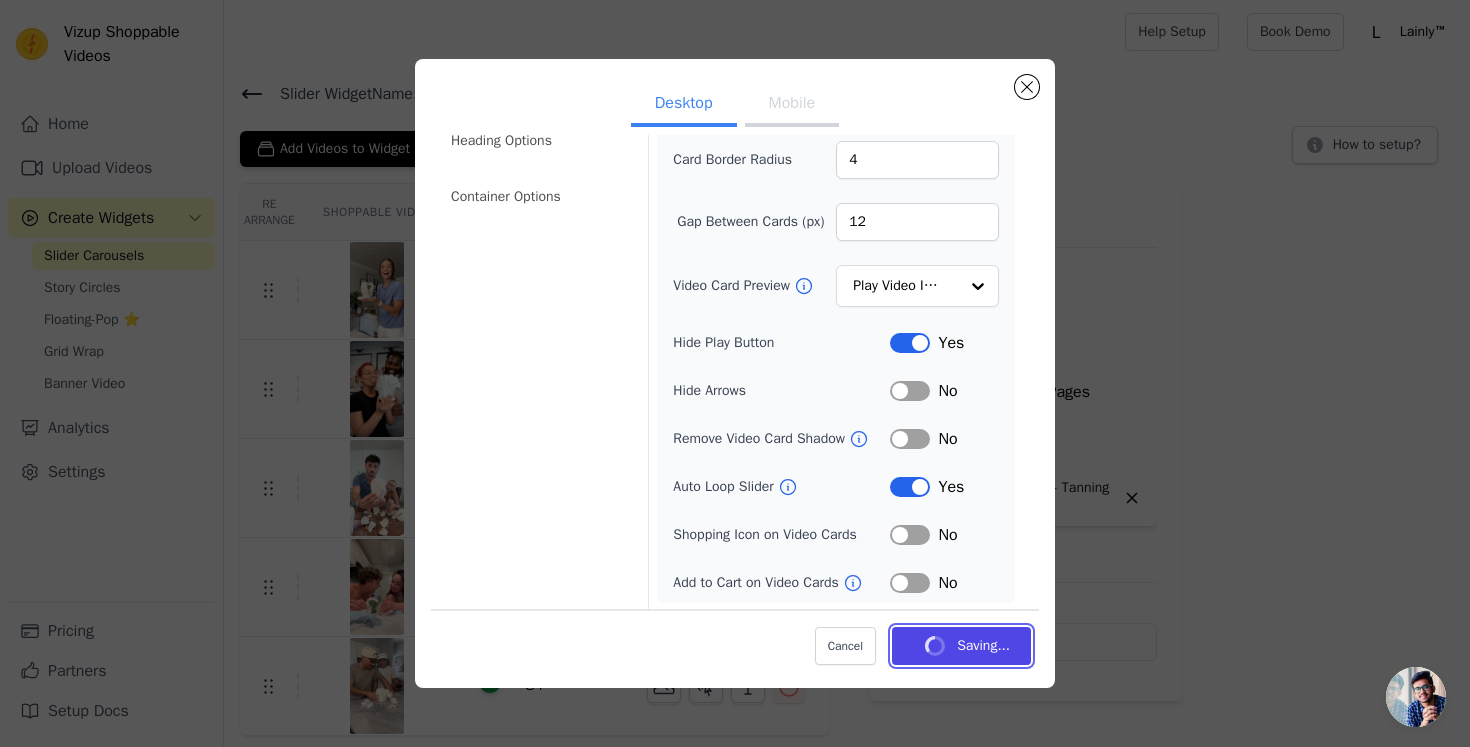scroll, scrollTop: 92, scrollLeft: 0, axis: vertical 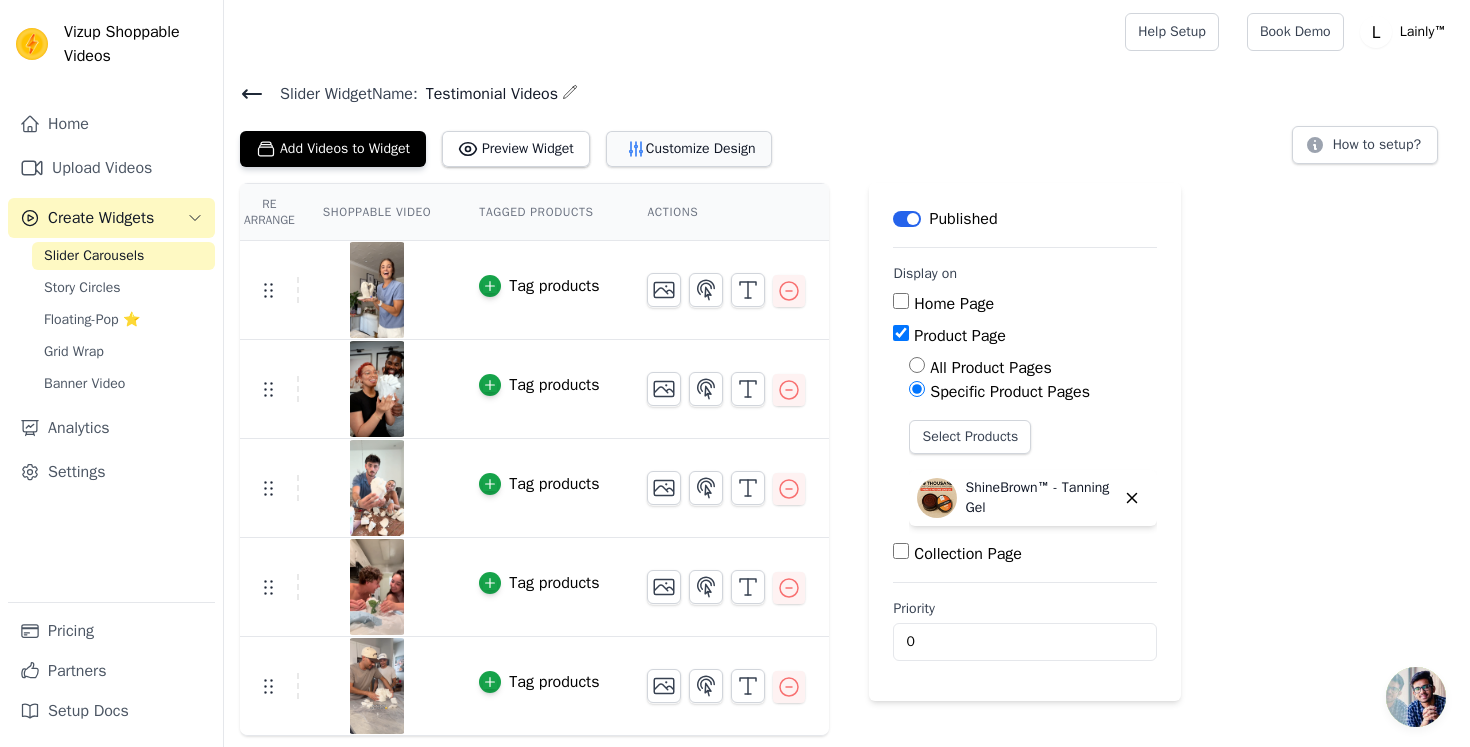 click on "Customize Design" at bounding box center [689, 149] 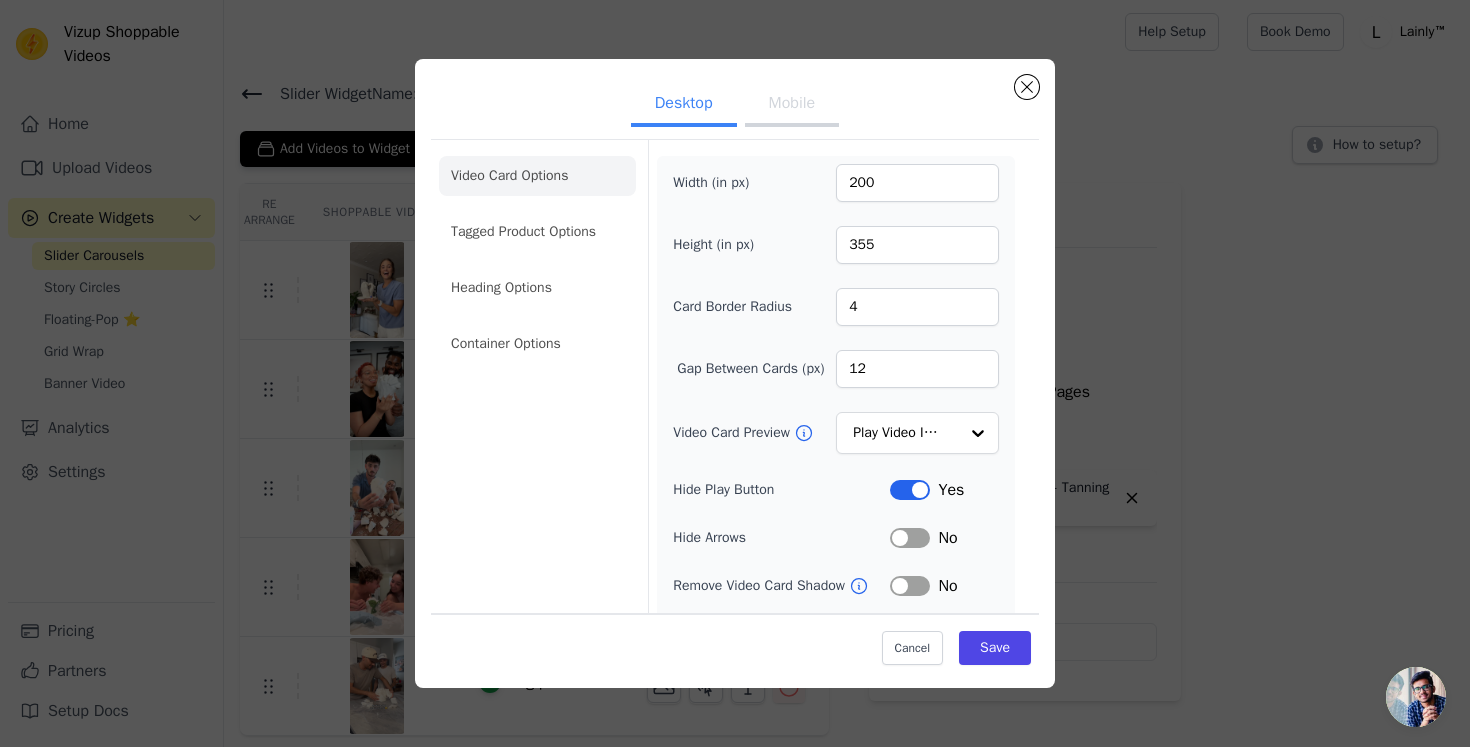 click on "Mobile" at bounding box center (792, 105) 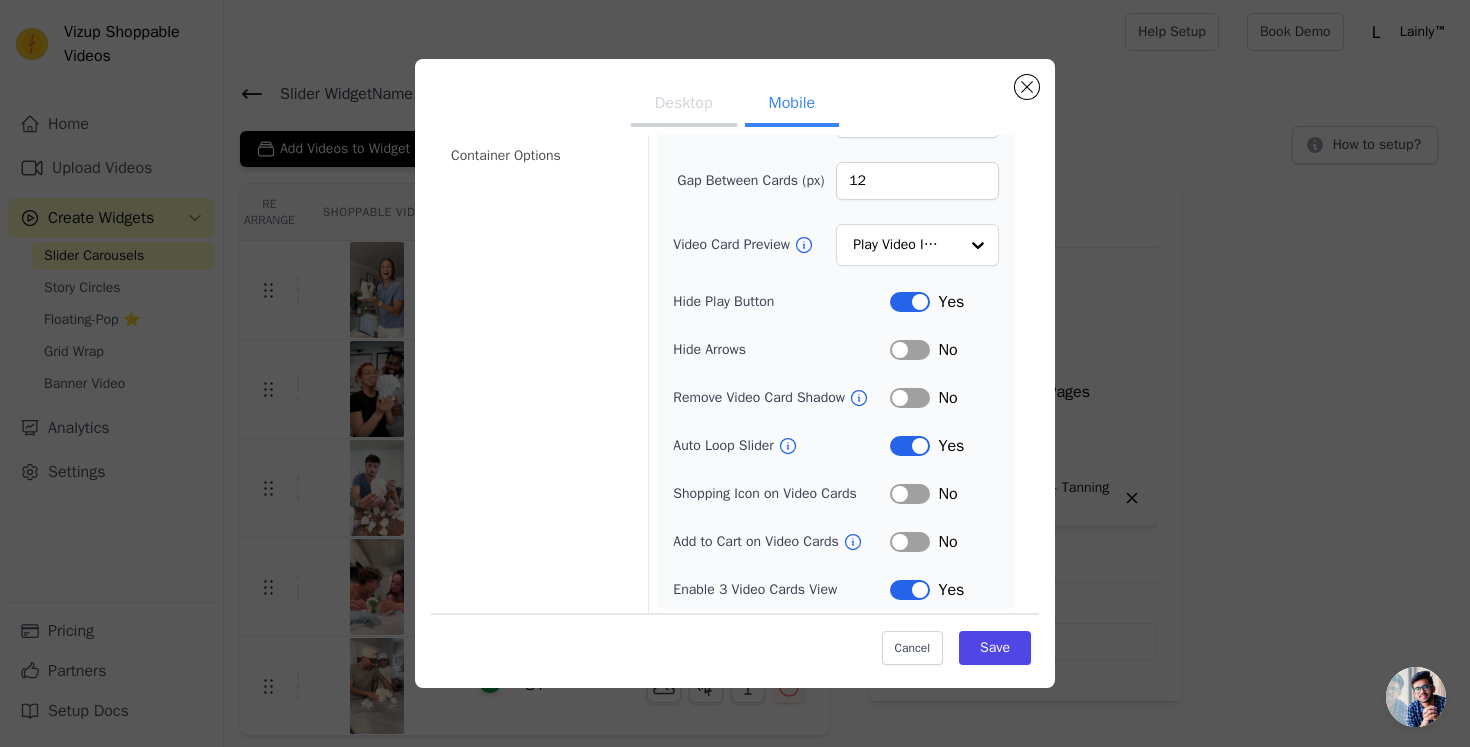 scroll, scrollTop: 195, scrollLeft: 0, axis: vertical 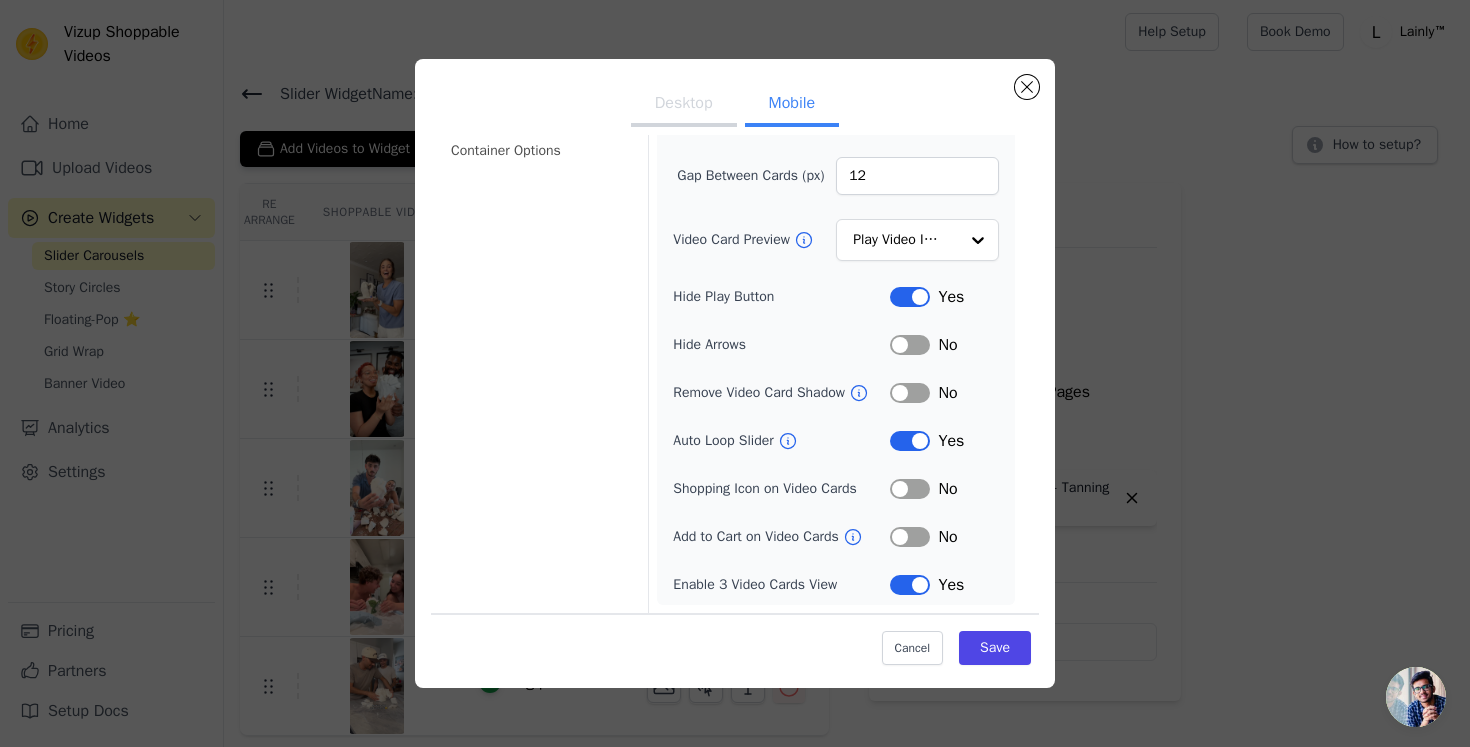 click on "Width (in px)   200   Height (in px)   355   Card Border Radius   4   Gap Between Cards (px)   12   Video Card Preview           Play Video In Loop               Hide Play Button   Label     Yes   Hide Arrows   Label     No   Remove Video Card Shadow     Label     No   Auto Loop Slider     Label     Yes   Shopping Icon on Video Cards   Label     No   Add to Cart on Video Cards     Label     No   Enable 3 Video Cards View   Label     Yes" at bounding box center (836, 284) 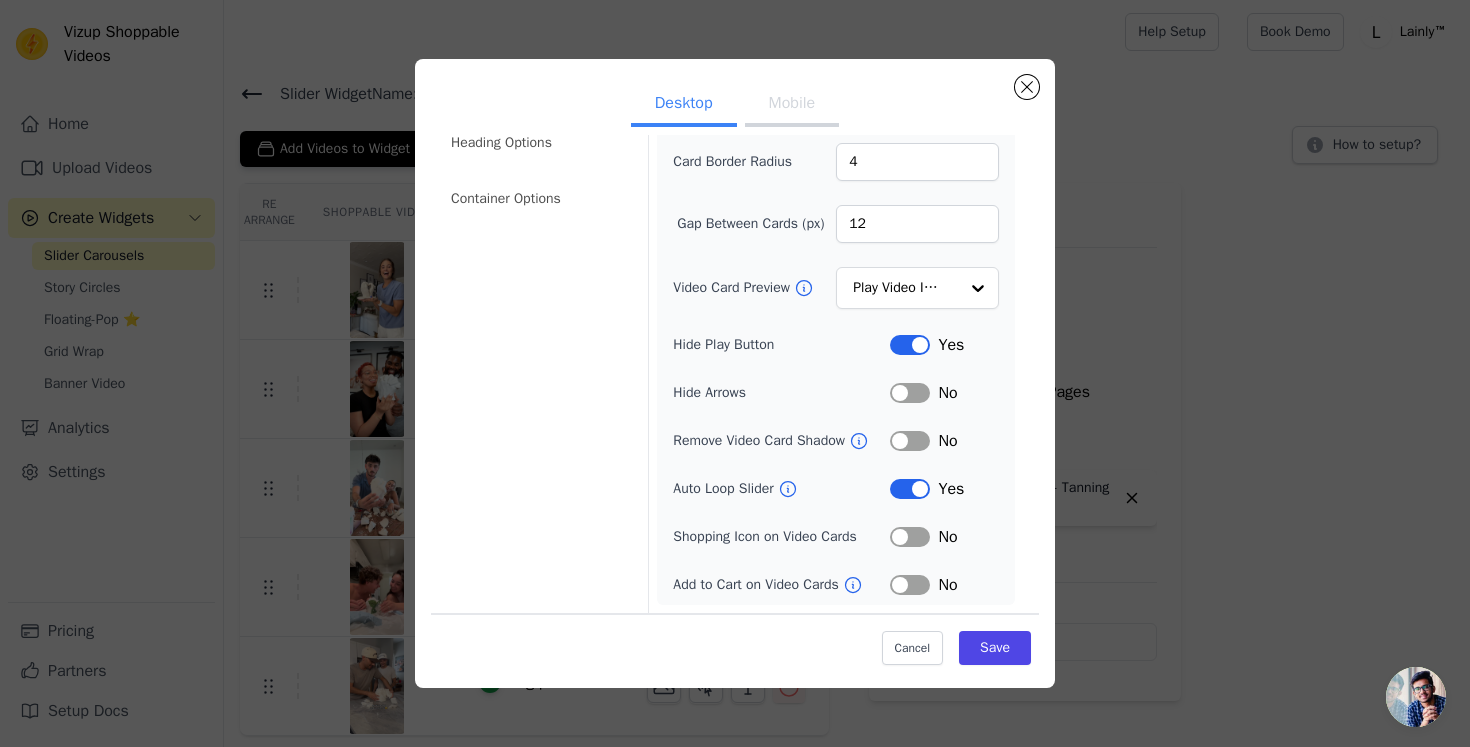 scroll, scrollTop: 0, scrollLeft: 0, axis: both 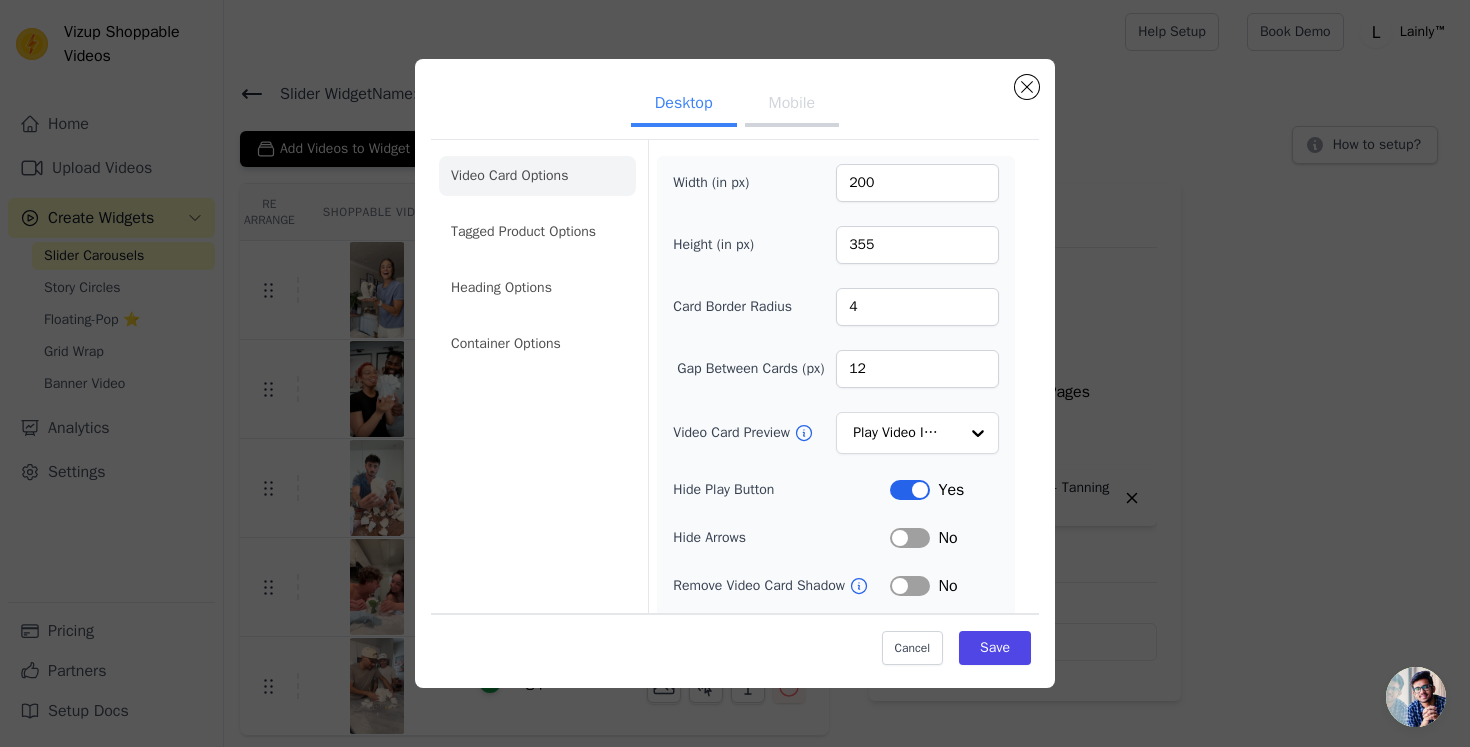 click on "Mobile" at bounding box center (792, 105) 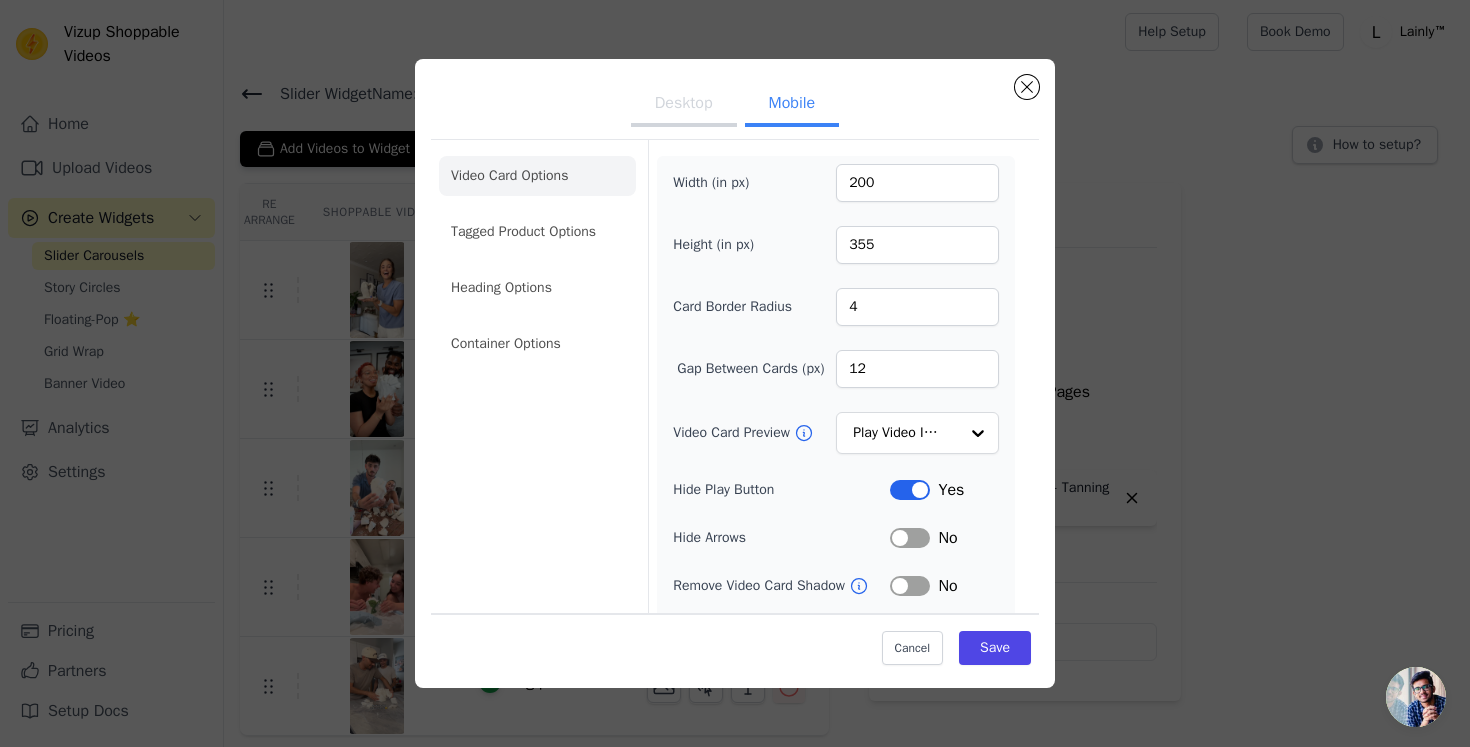 scroll, scrollTop: 195, scrollLeft: 0, axis: vertical 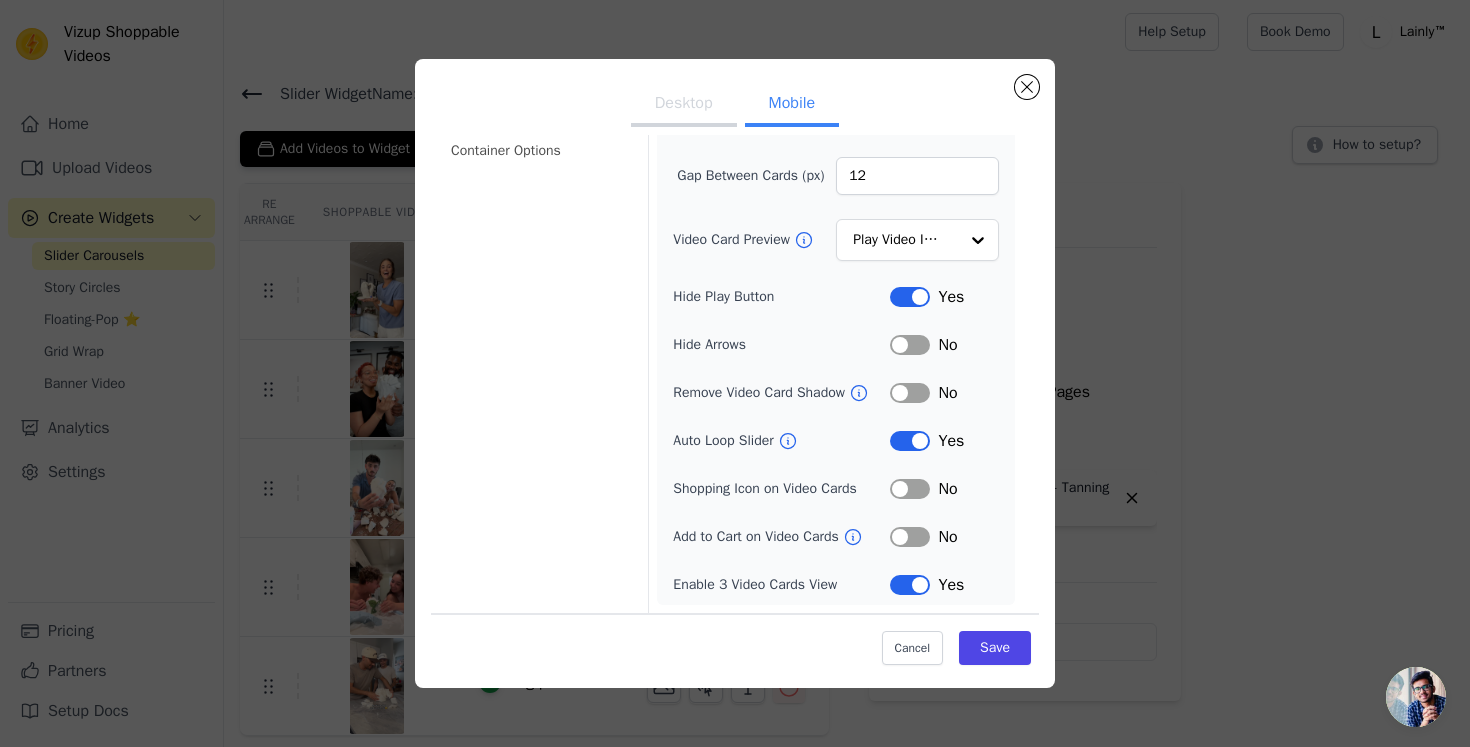click on "Label" at bounding box center (910, 585) 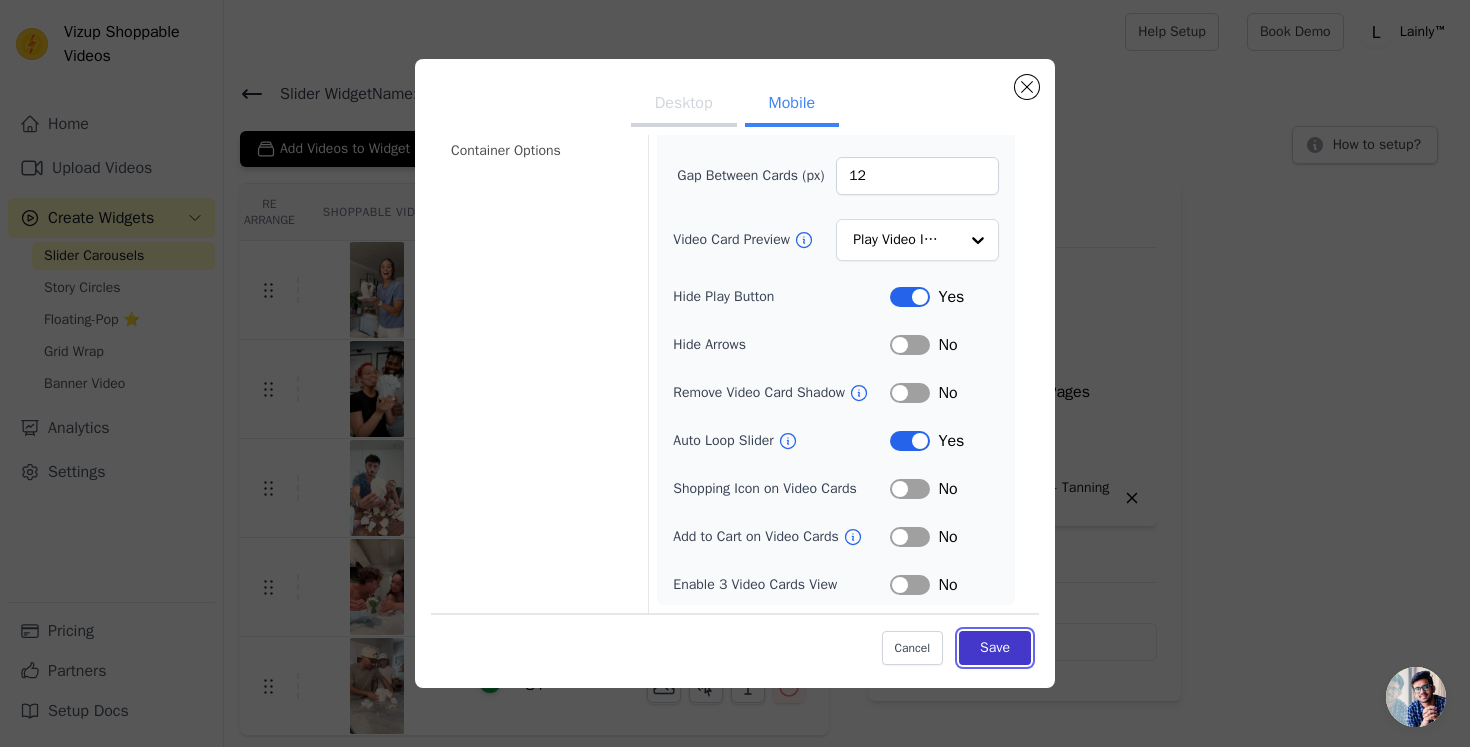 click on "Save" at bounding box center [995, 647] 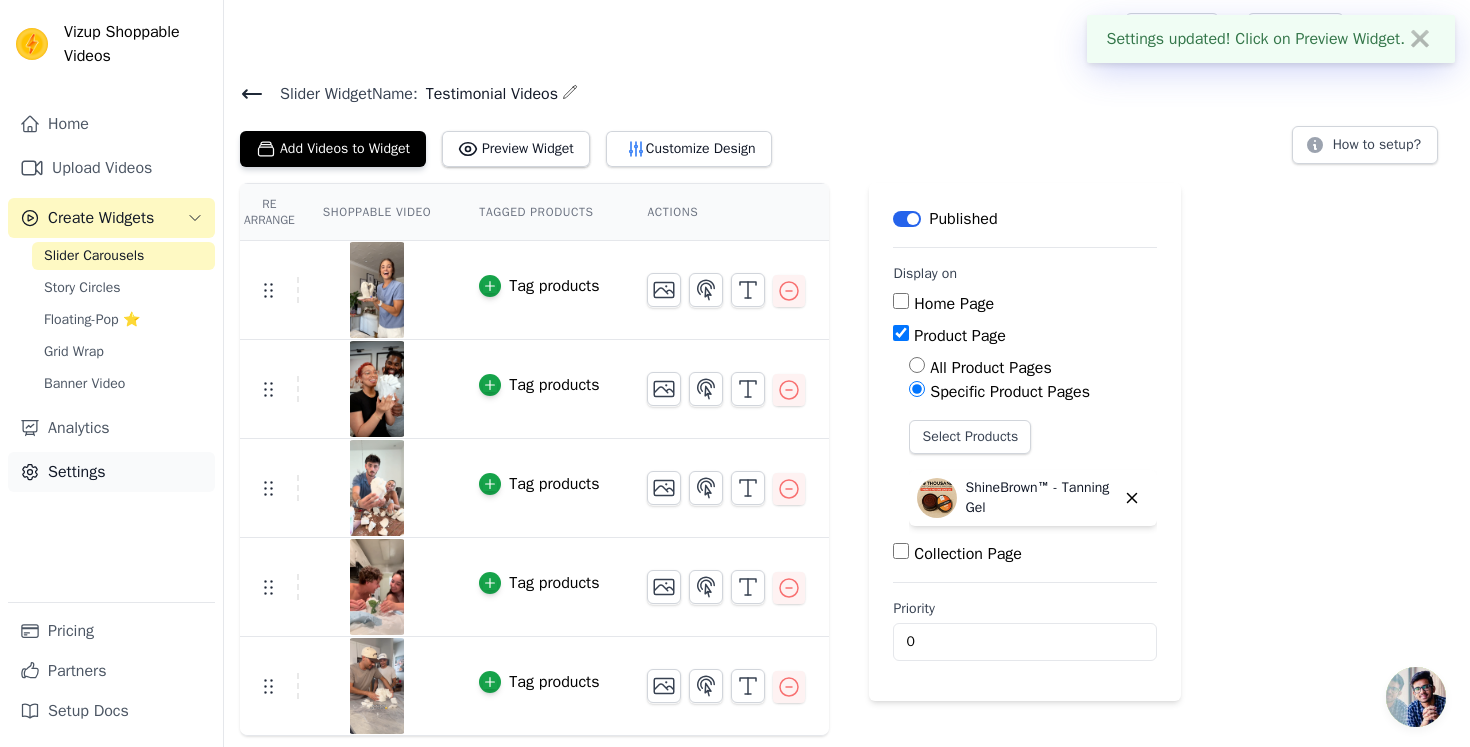 click on "Settings" at bounding box center [111, 472] 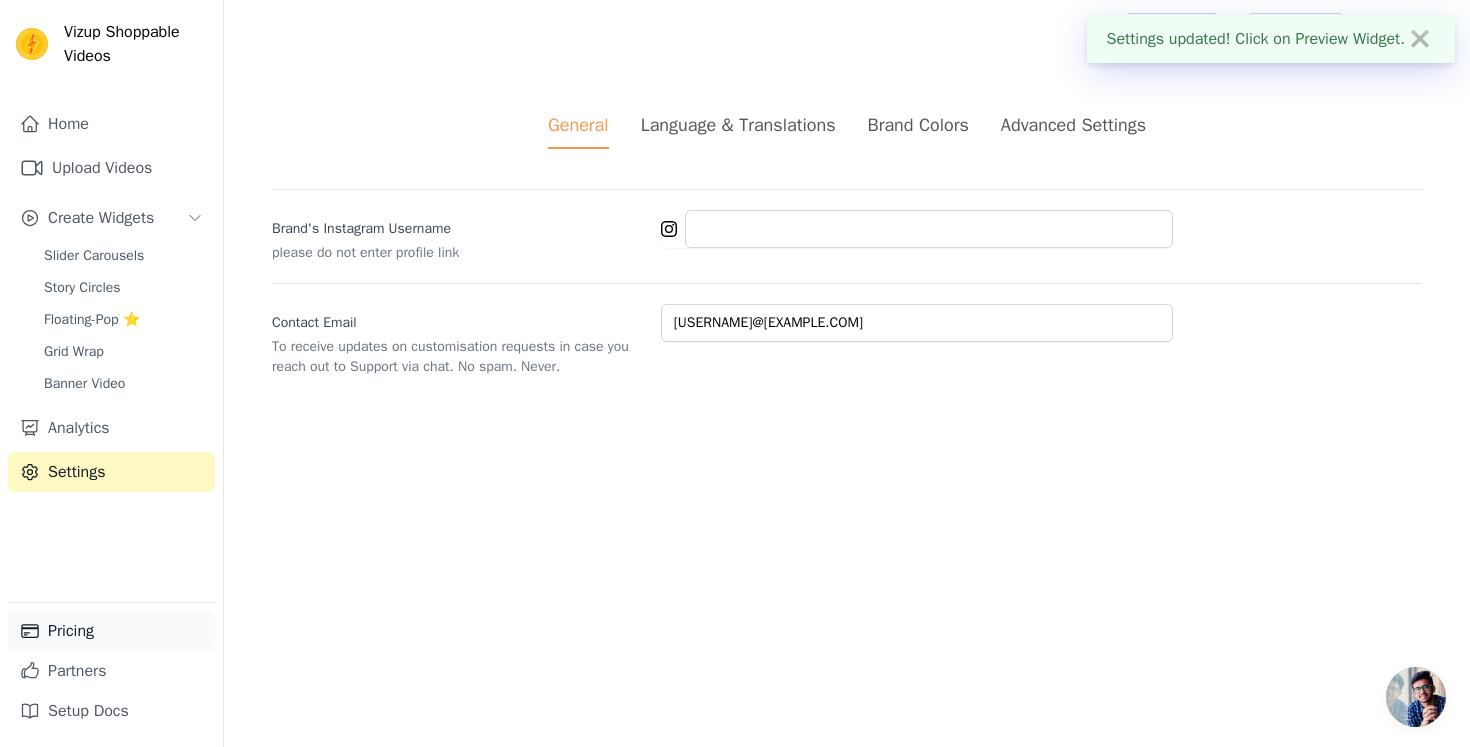 click on "Pricing" at bounding box center (111, 631) 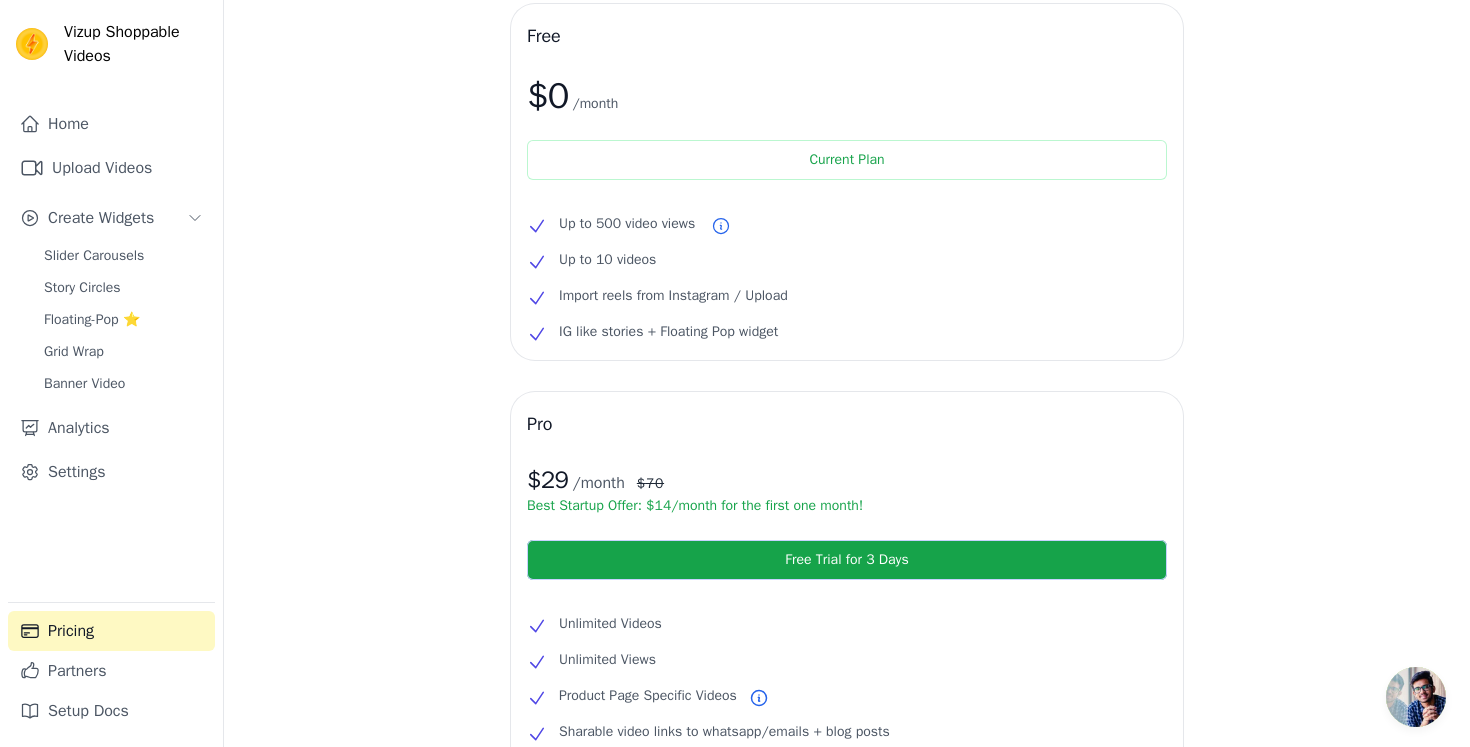 scroll, scrollTop: 0, scrollLeft: 0, axis: both 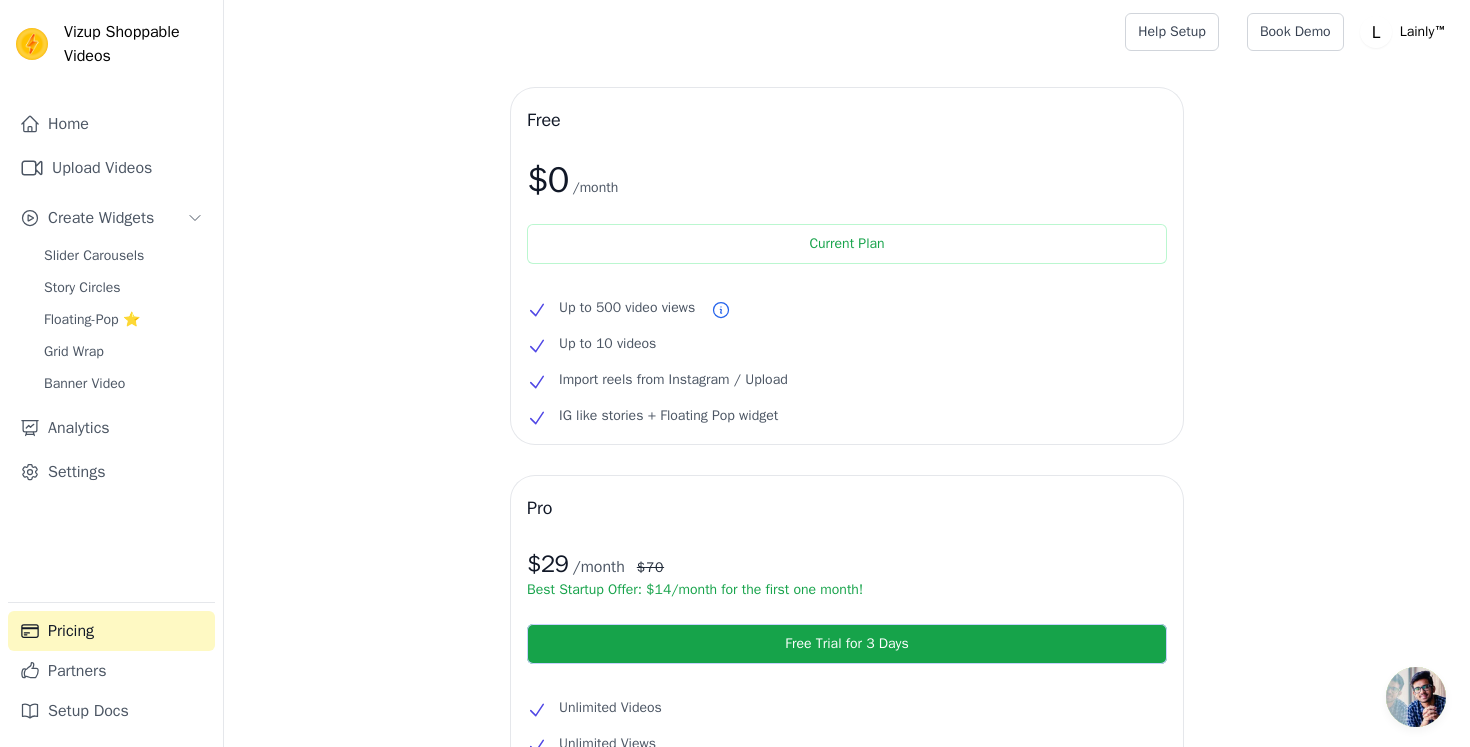click 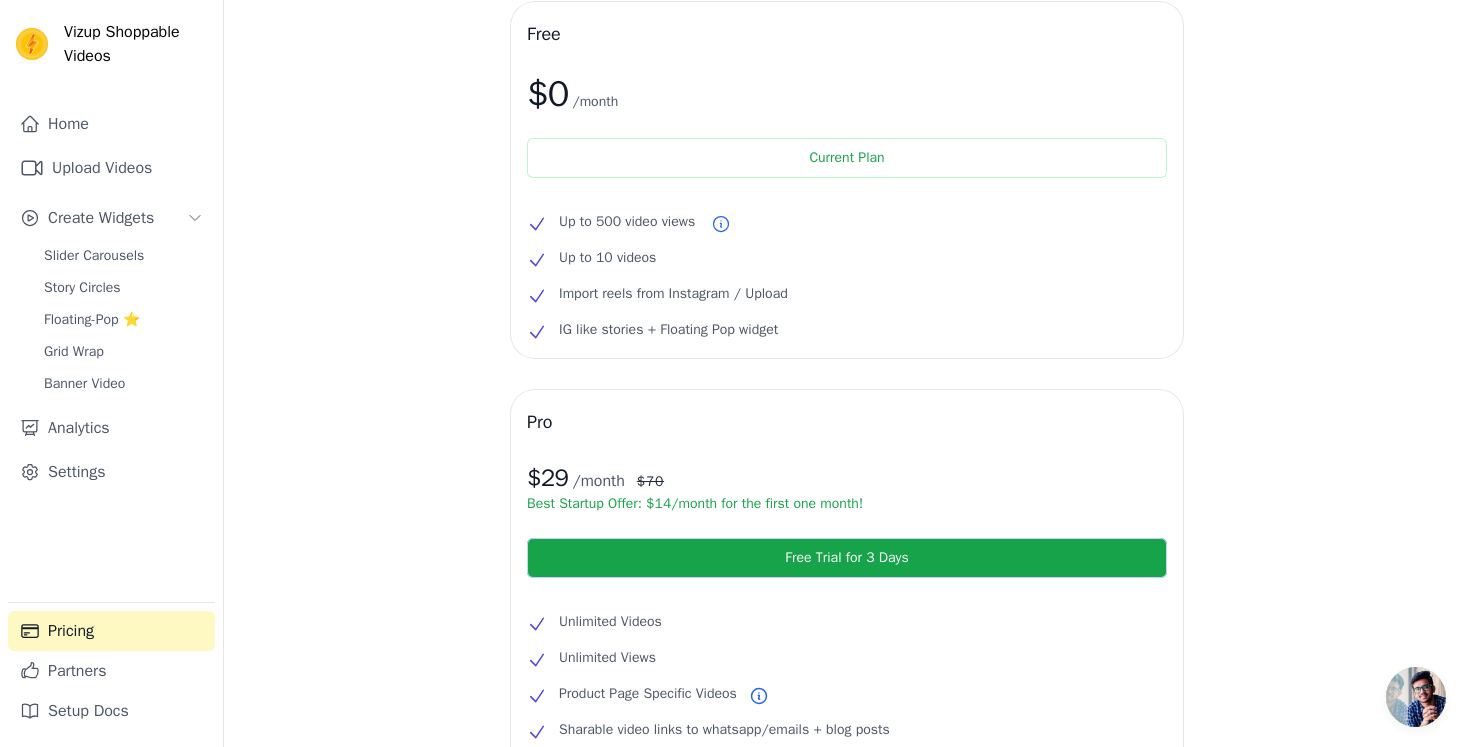 scroll, scrollTop: 0, scrollLeft: 0, axis: both 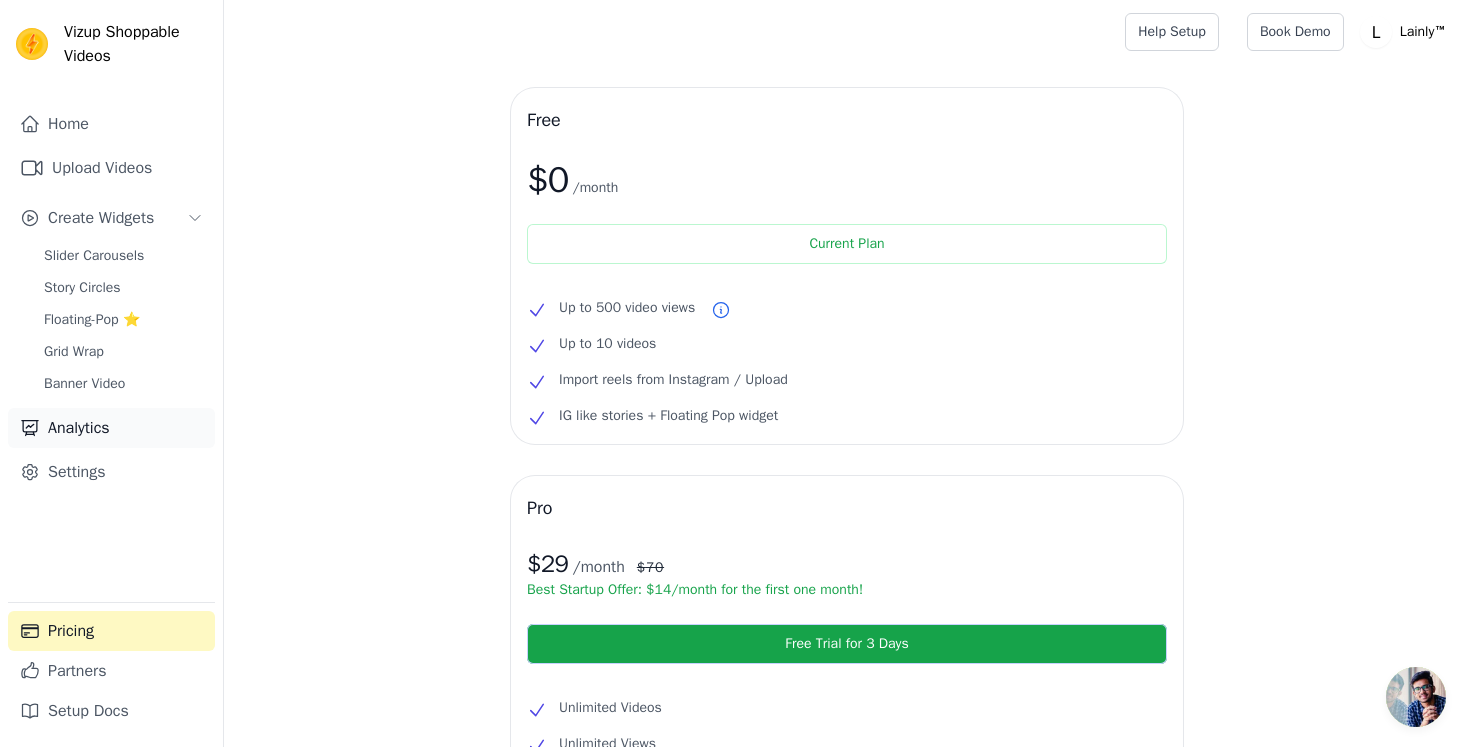 click on "Analytics" at bounding box center (111, 428) 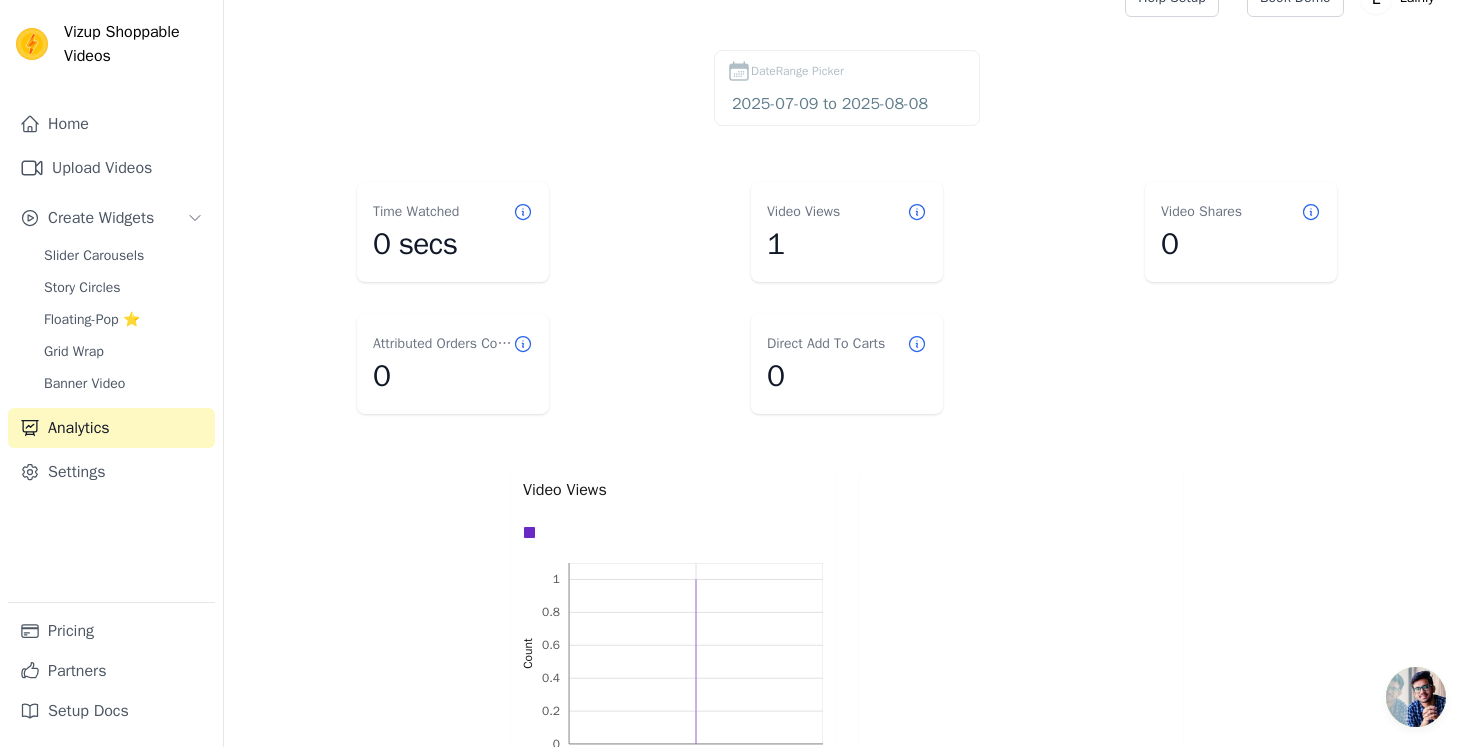 scroll, scrollTop: 0, scrollLeft: 0, axis: both 